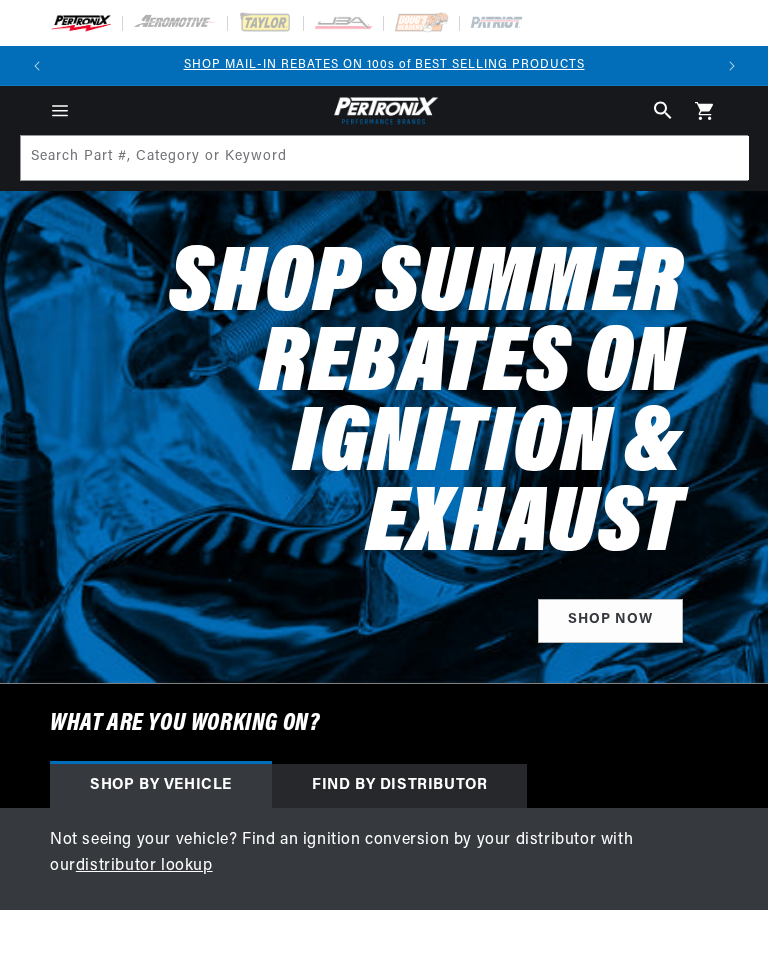 scroll, scrollTop: 0, scrollLeft: 0, axis: both 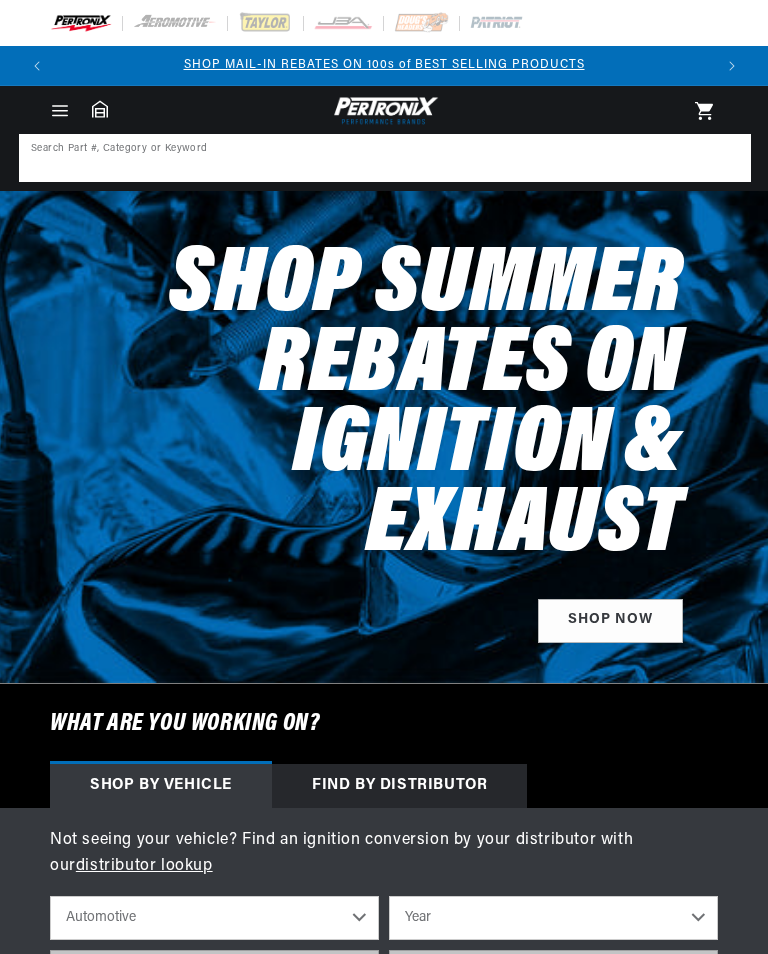 click at bounding box center [385, 158] 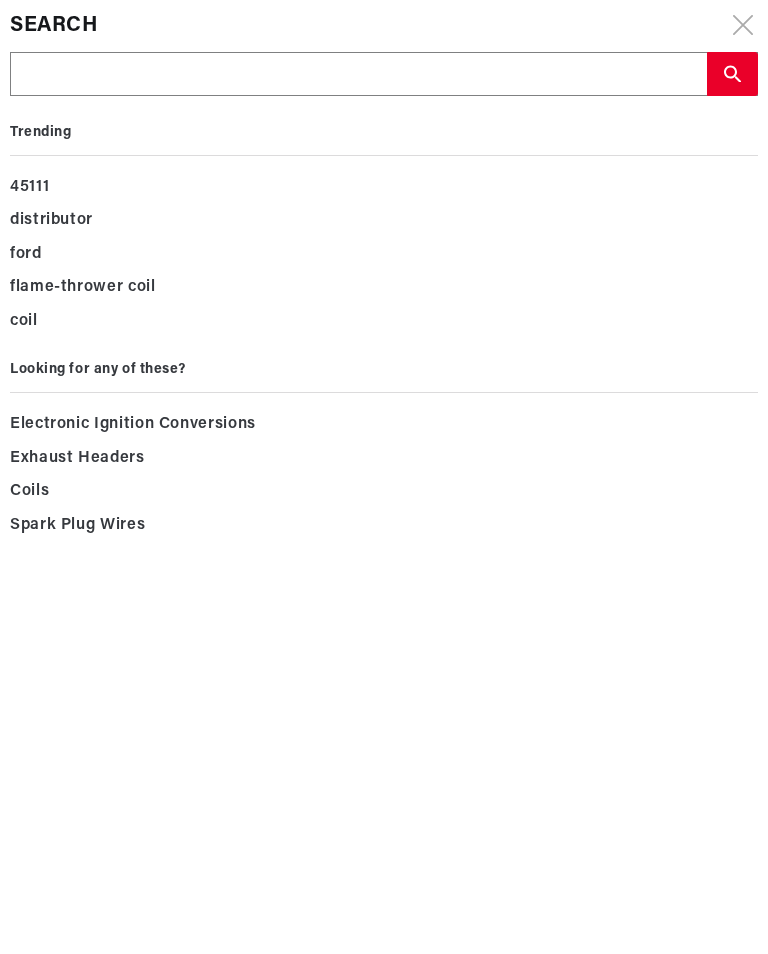 scroll, scrollTop: 0, scrollLeft: 0, axis: both 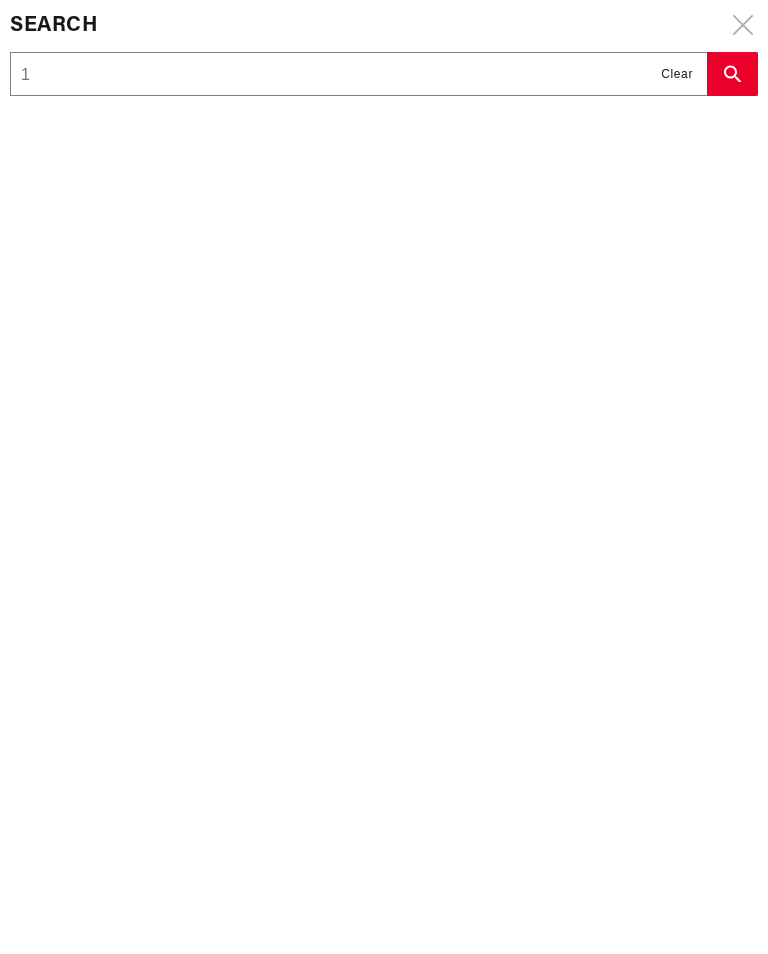type on "11" 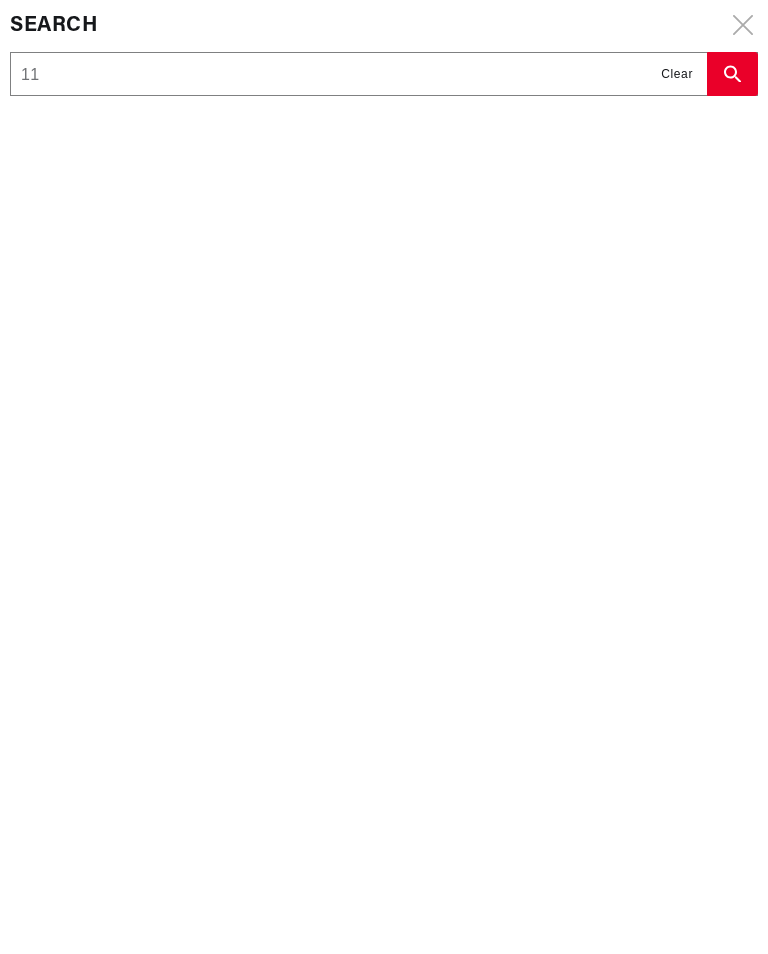 scroll, scrollTop: 0, scrollLeft: 652, axis: horizontal 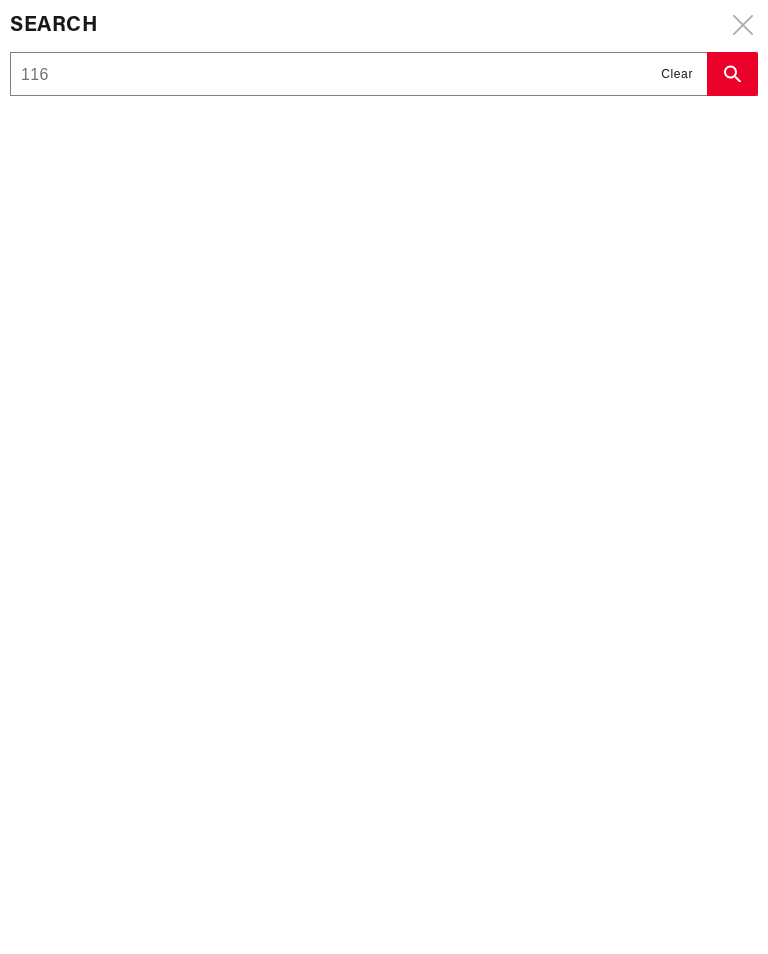 type on "116" 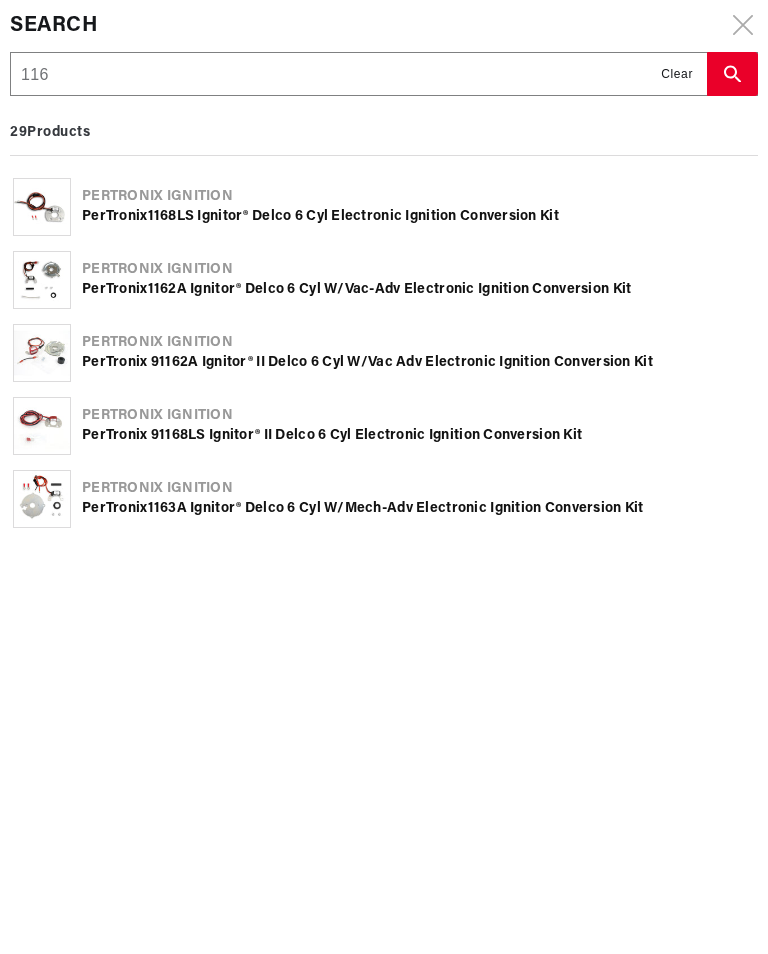 type on "1162" 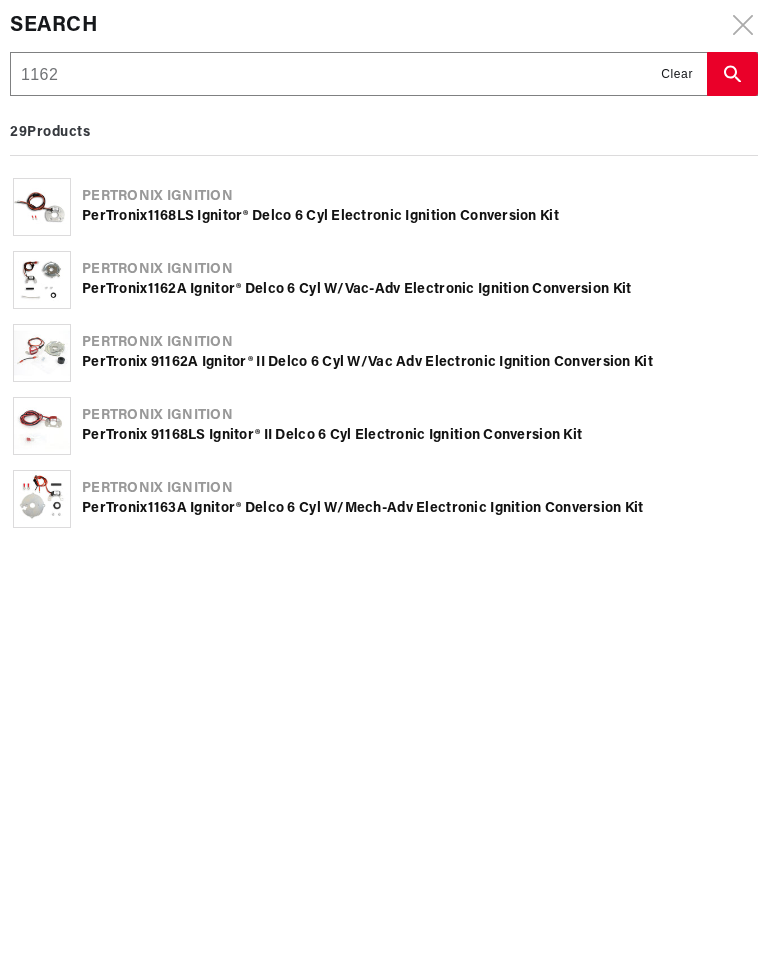 type on "1162" 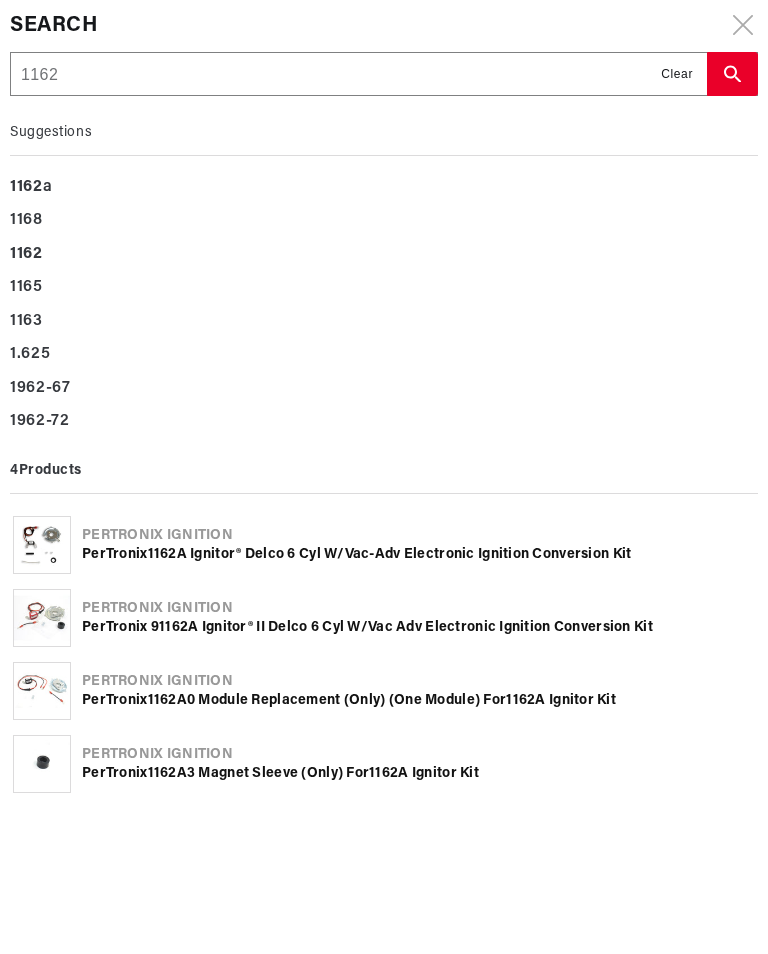 type on "1162" 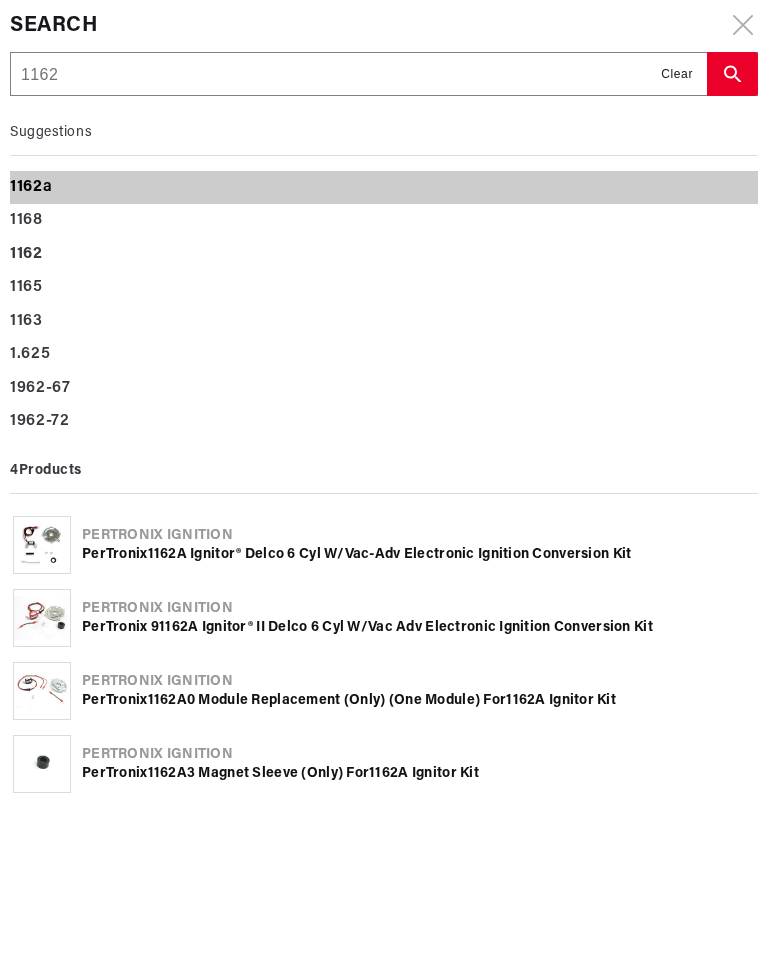 click on "1162 a" at bounding box center (384, 188) 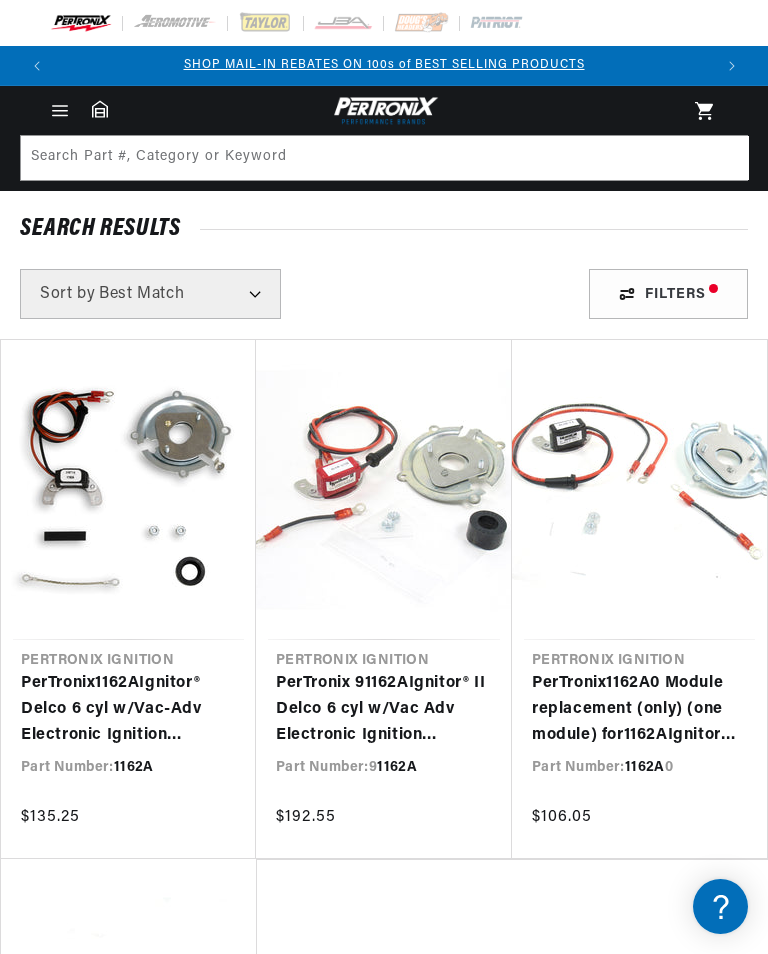 scroll, scrollTop: 0, scrollLeft: 0, axis: both 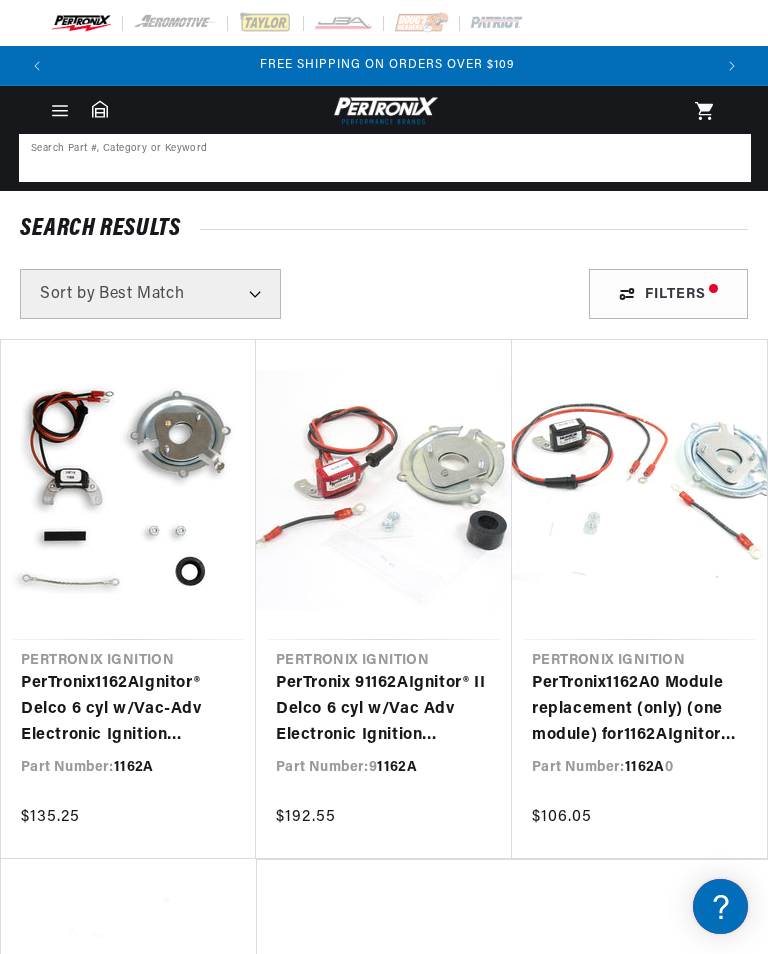 click at bounding box center [385, 158] 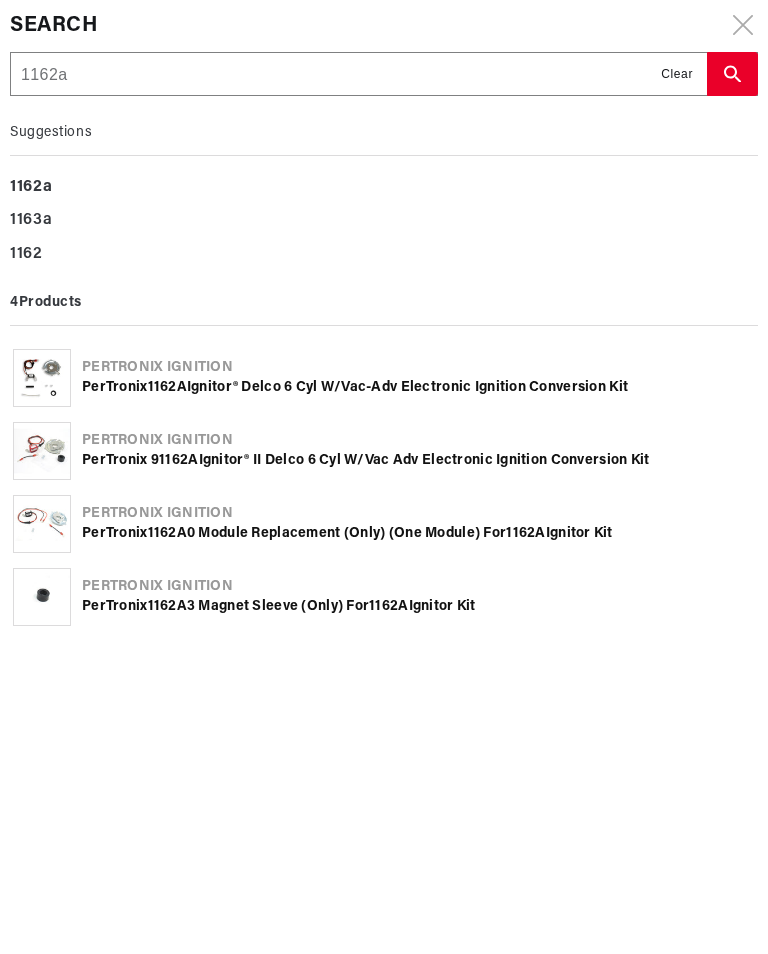 type on "1162" 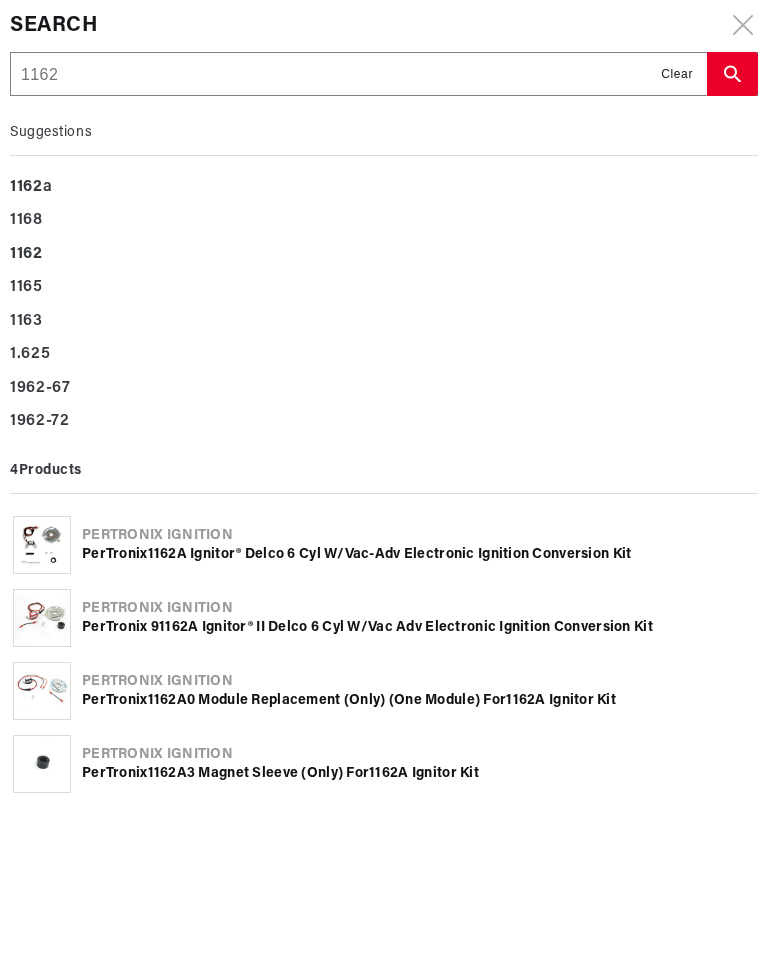 type on "116" 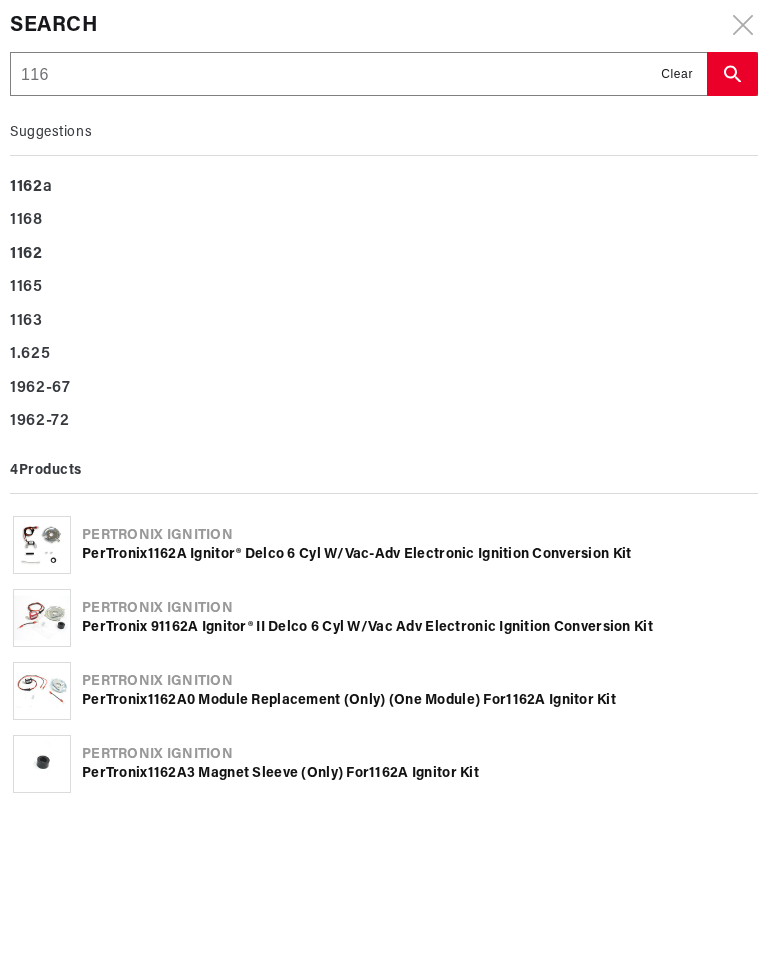 type on "116" 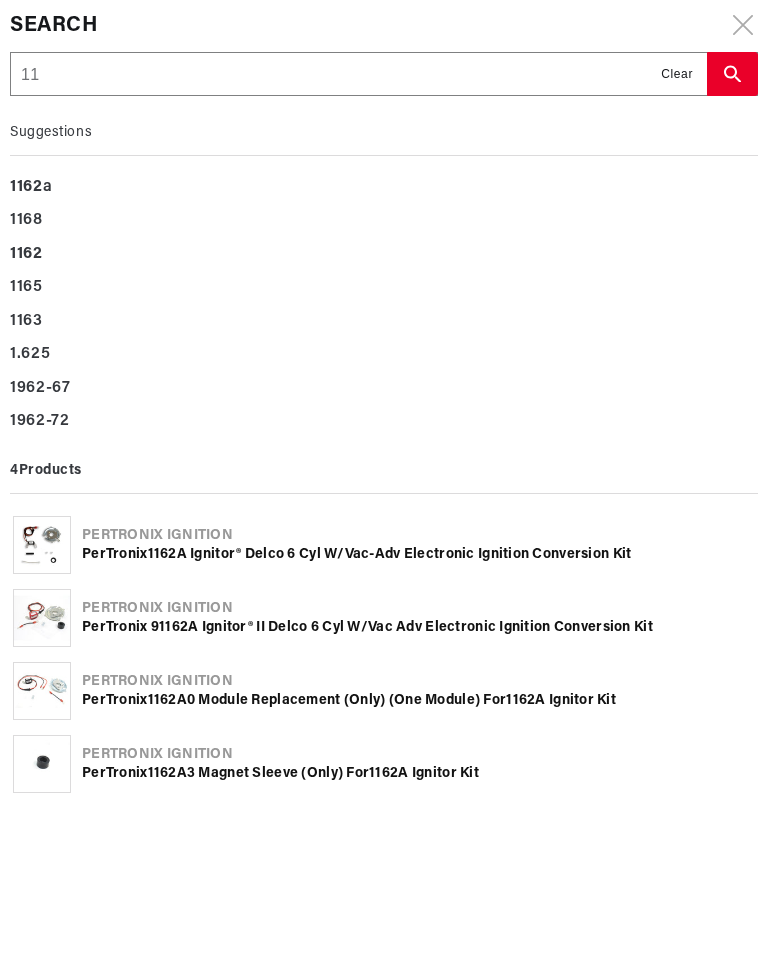 type on "11" 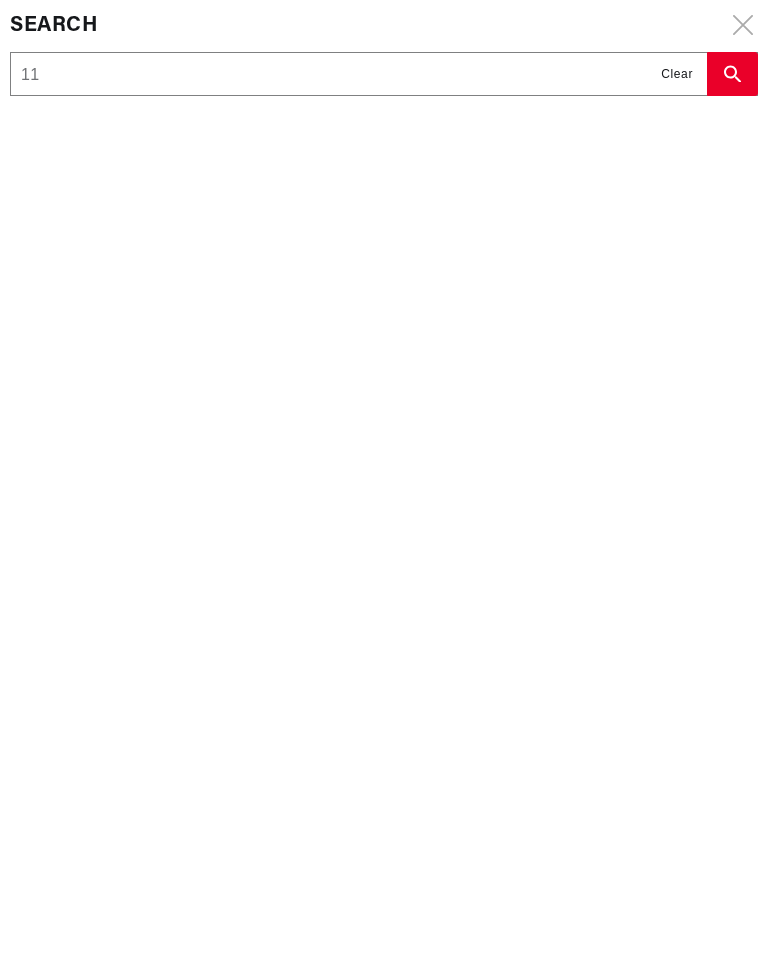 type on "1" 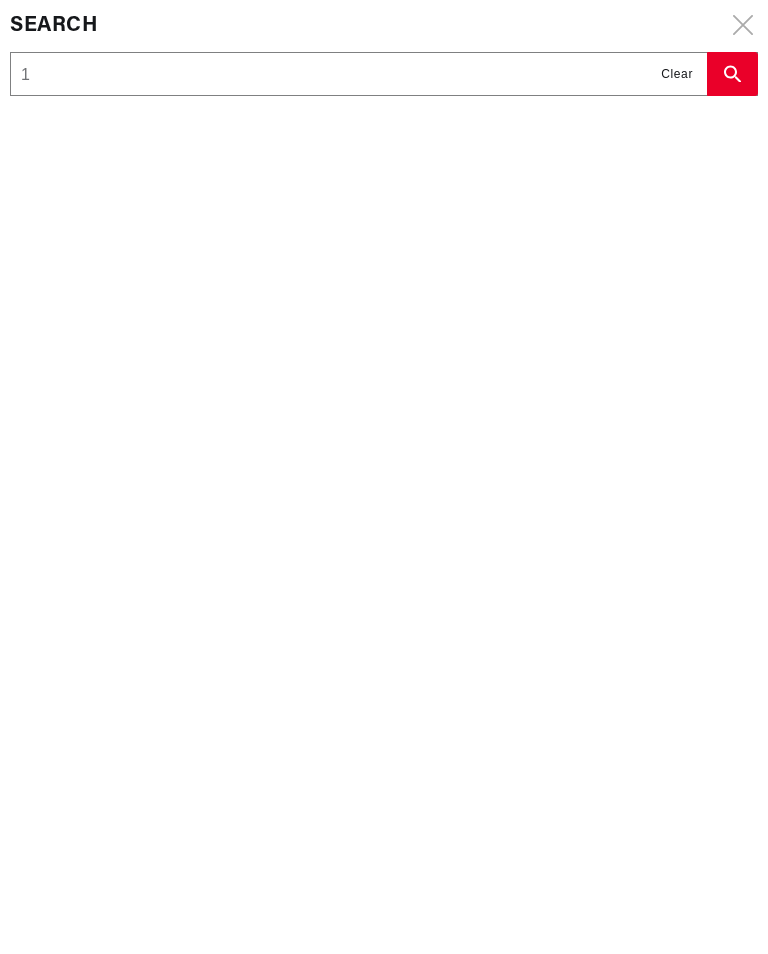 type on "1" 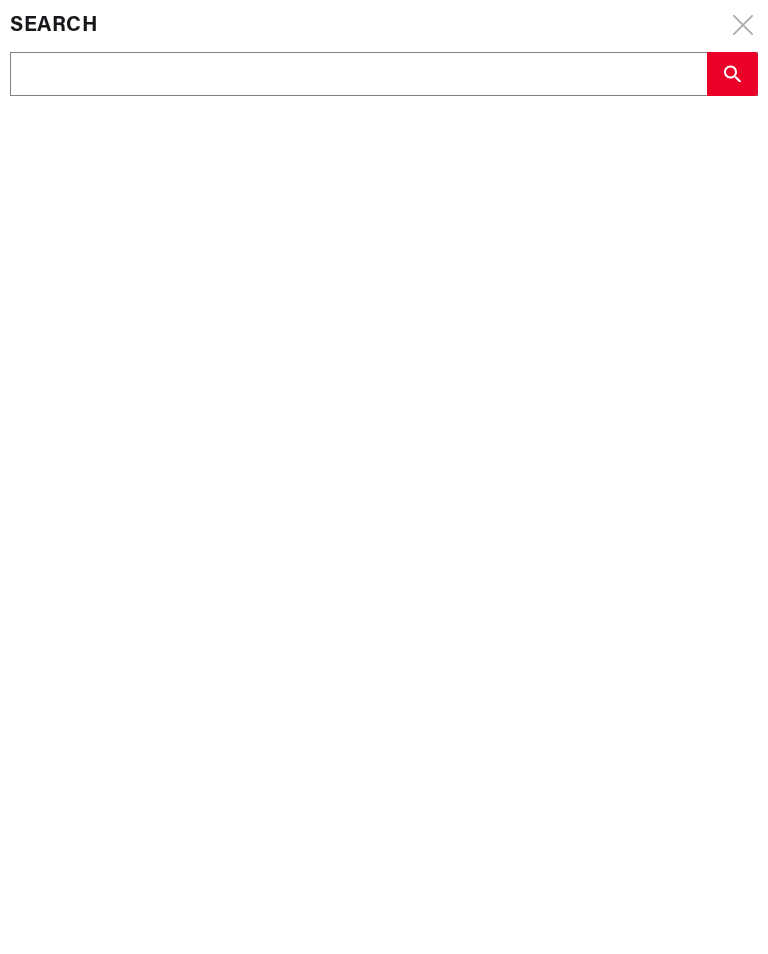 scroll, scrollTop: 0, scrollLeft: 0, axis: both 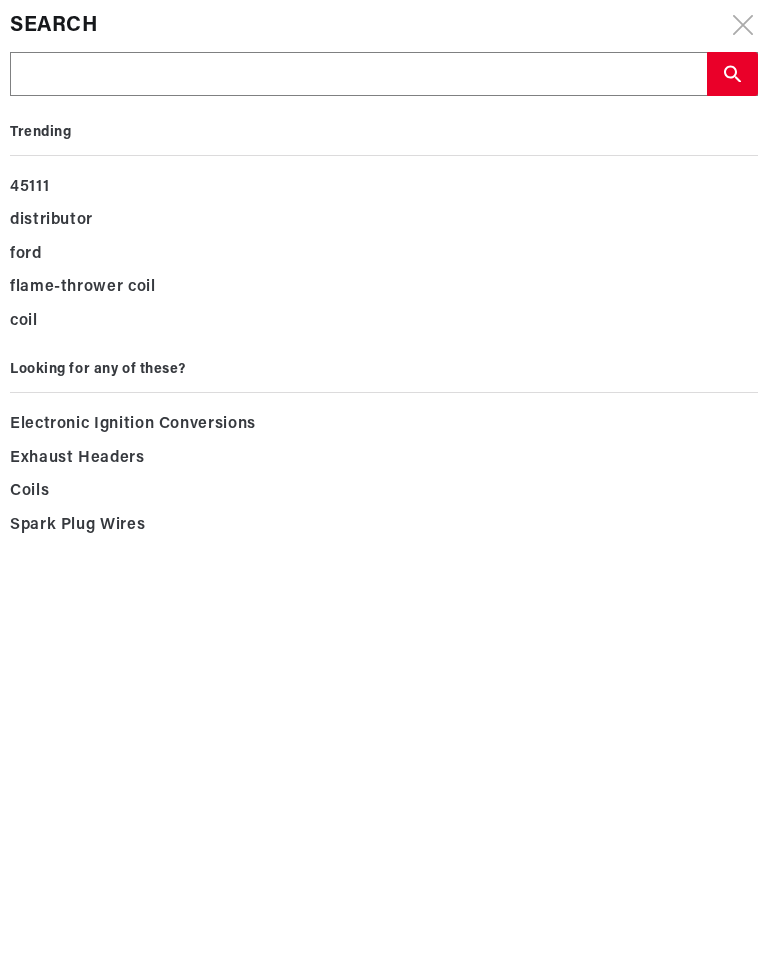 type on "1" 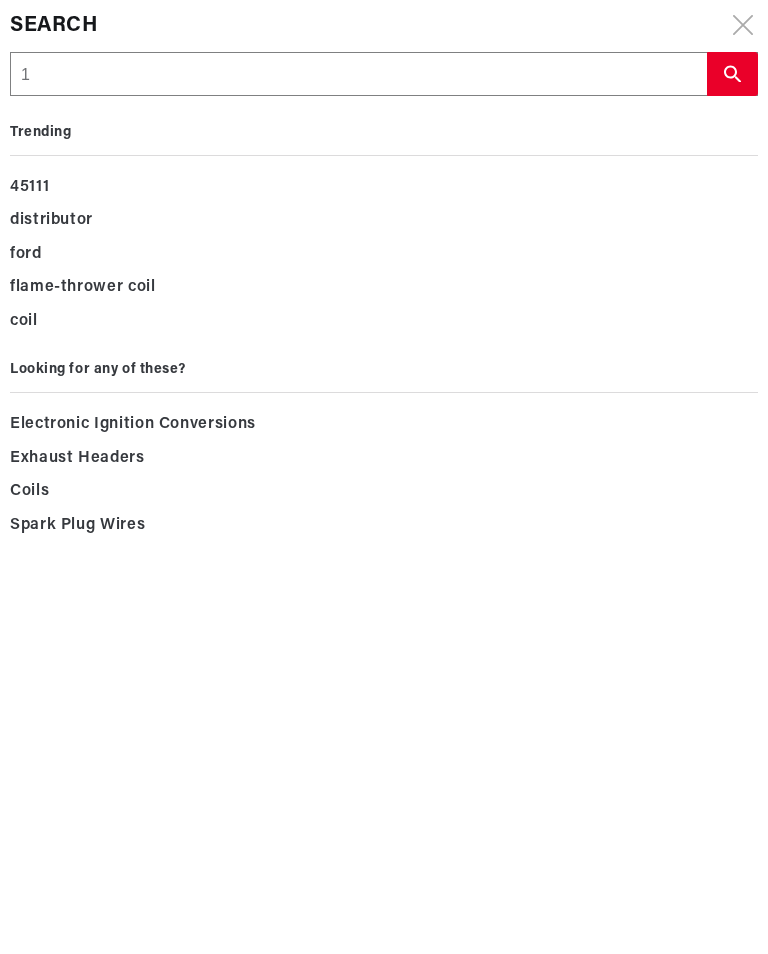 type on "1" 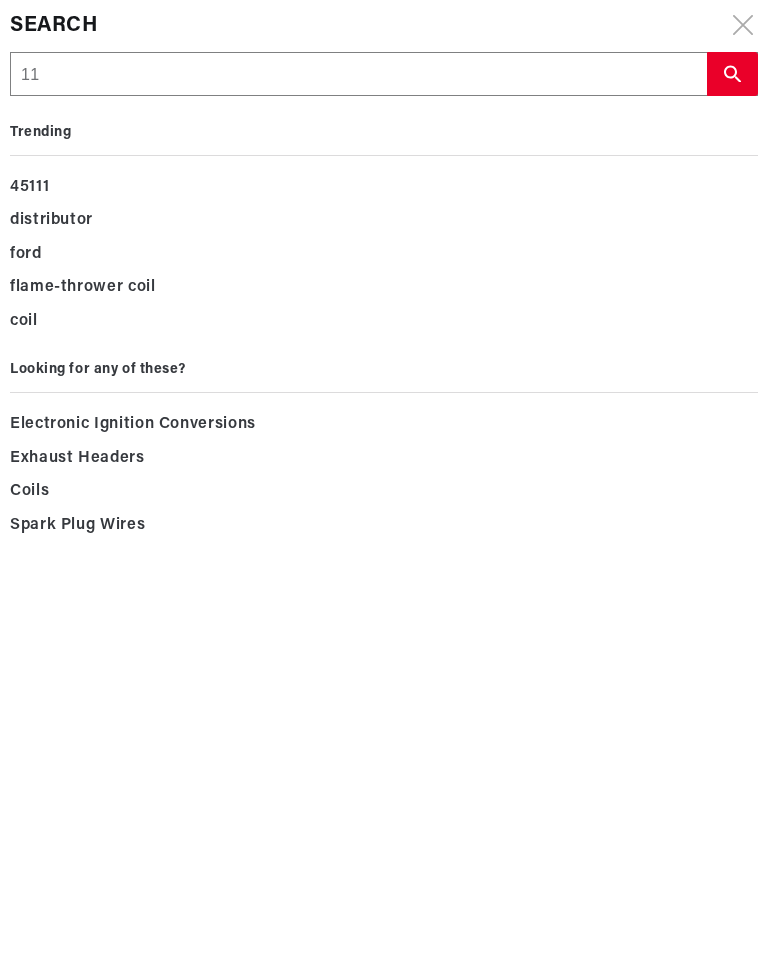 type on "11" 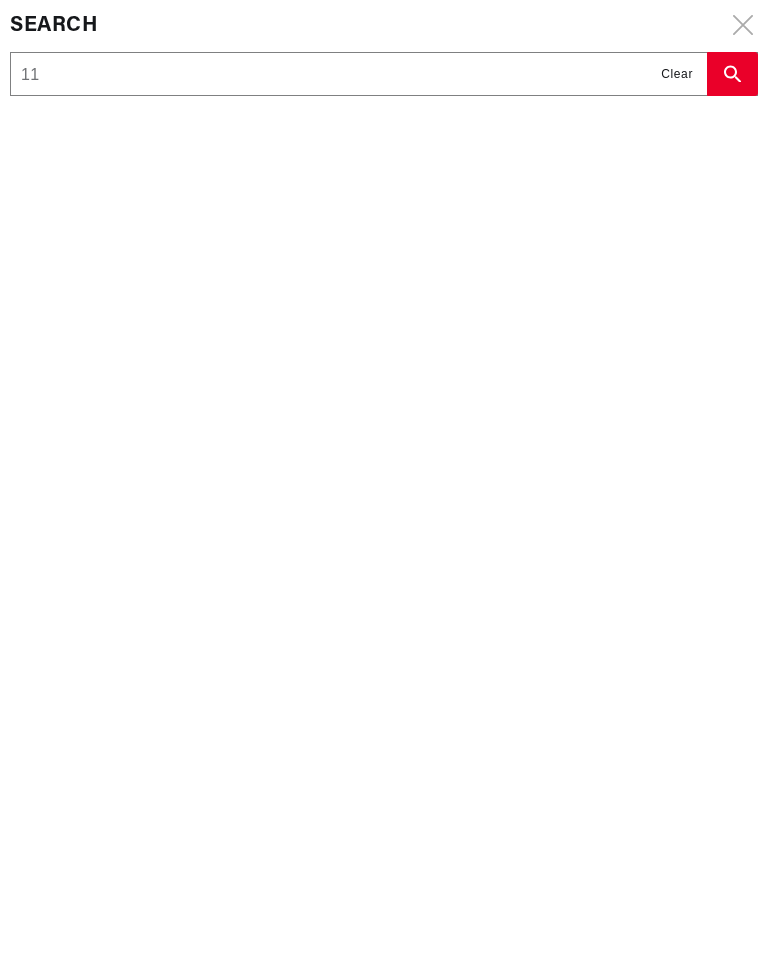 type on "116" 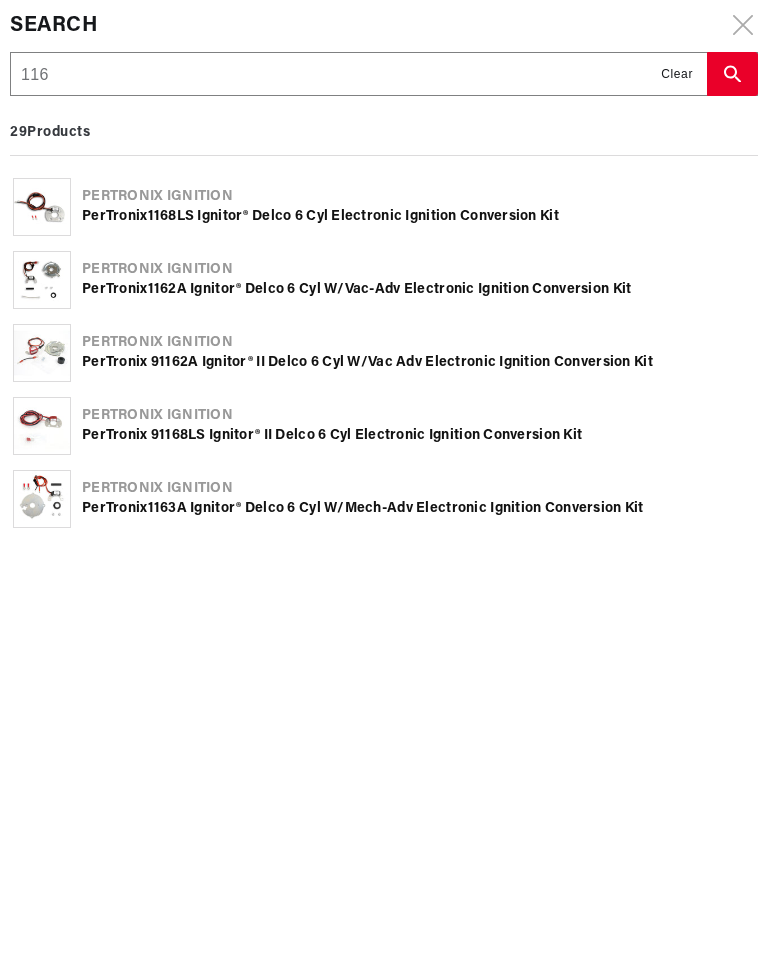 type on "1167" 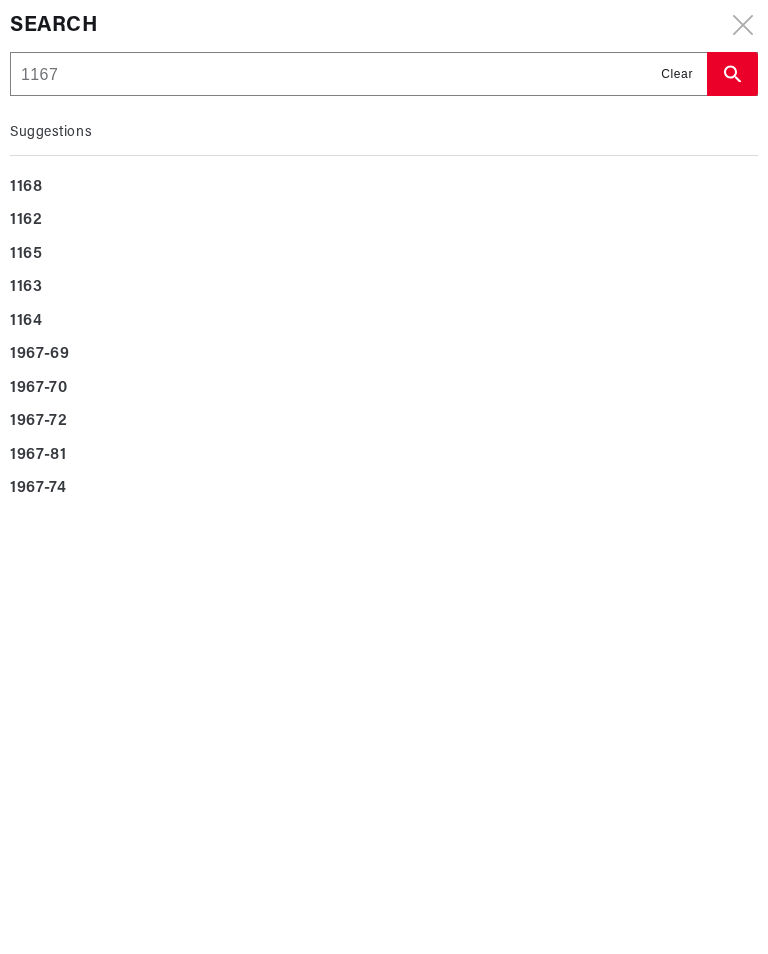 scroll, scrollTop: 0, scrollLeft: 0, axis: both 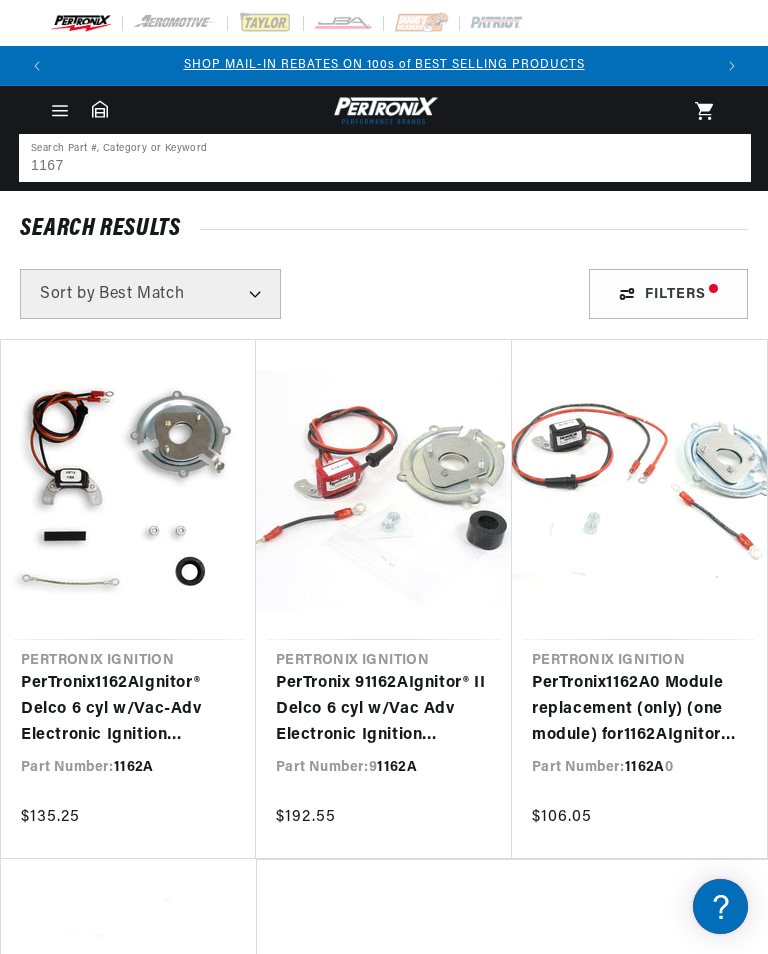 click on "1167" at bounding box center (385, 158) 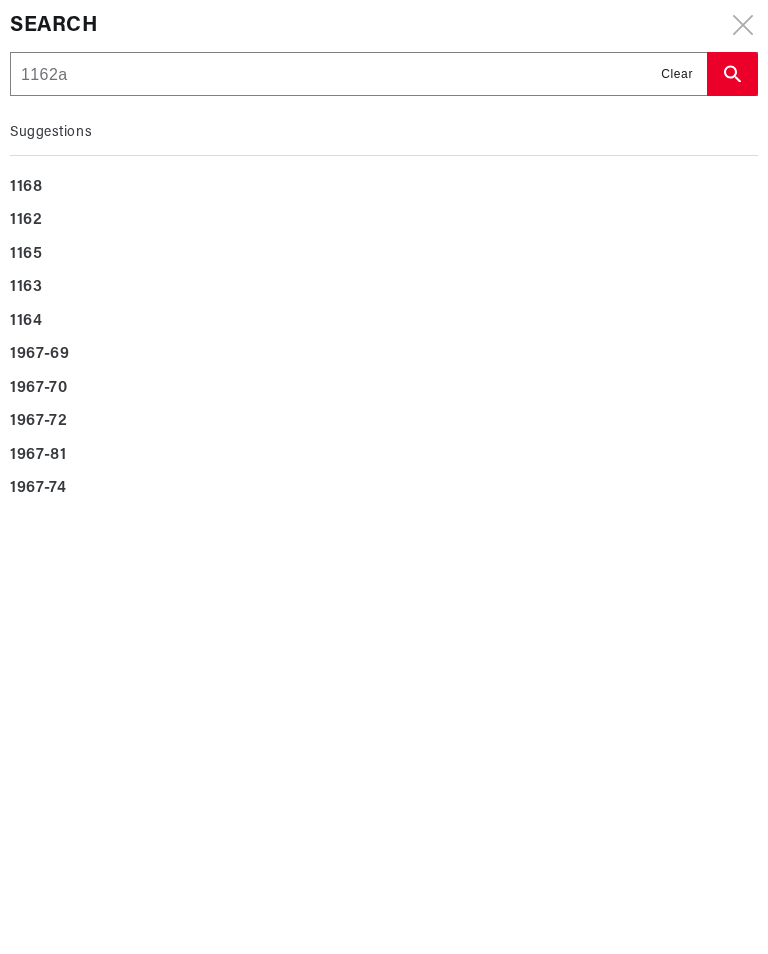 scroll, scrollTop: 0, scrollLeft: 652, axis: horizontal 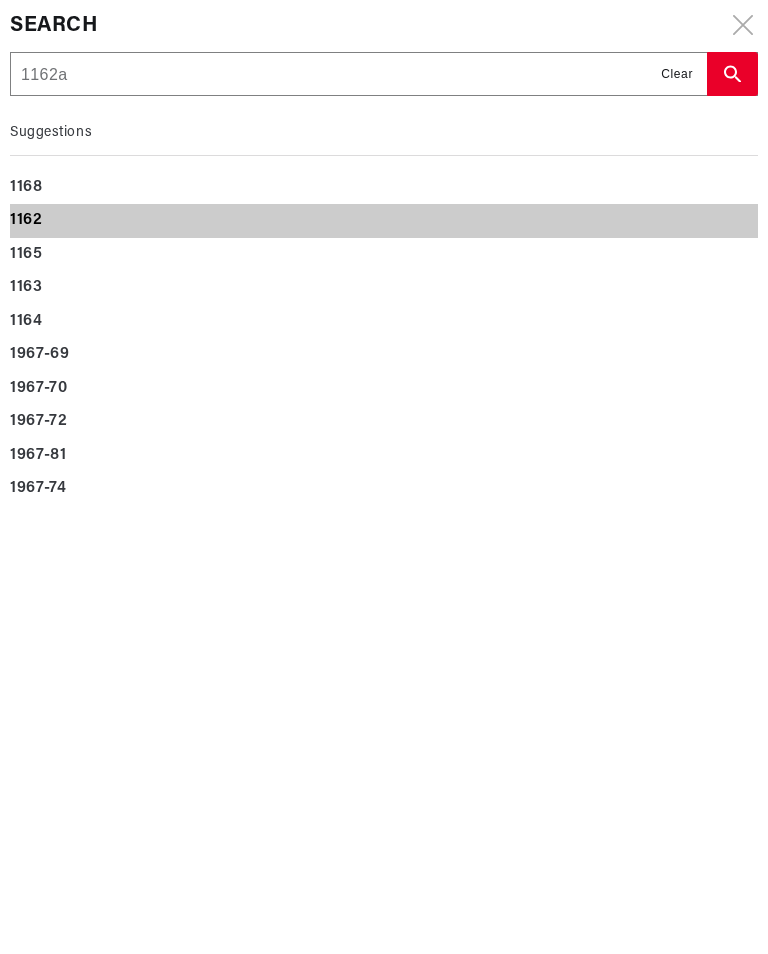 click on "1162" at bounding box center [384, 221] 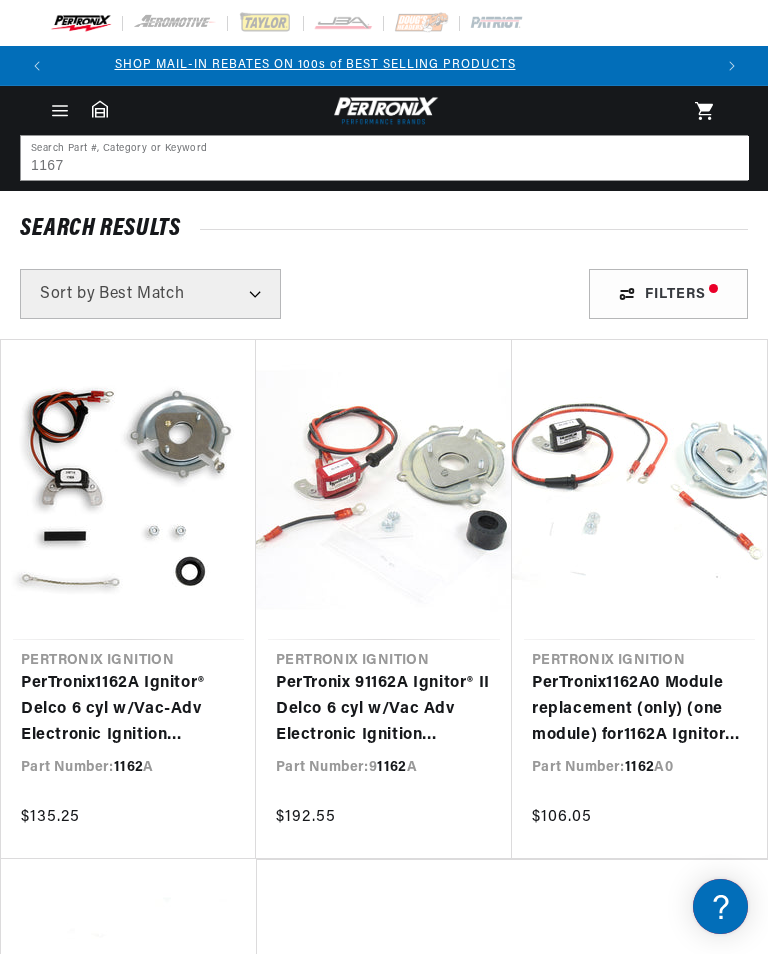 scroll, scrollTop: 0, scrollLeft: 0, axis: both 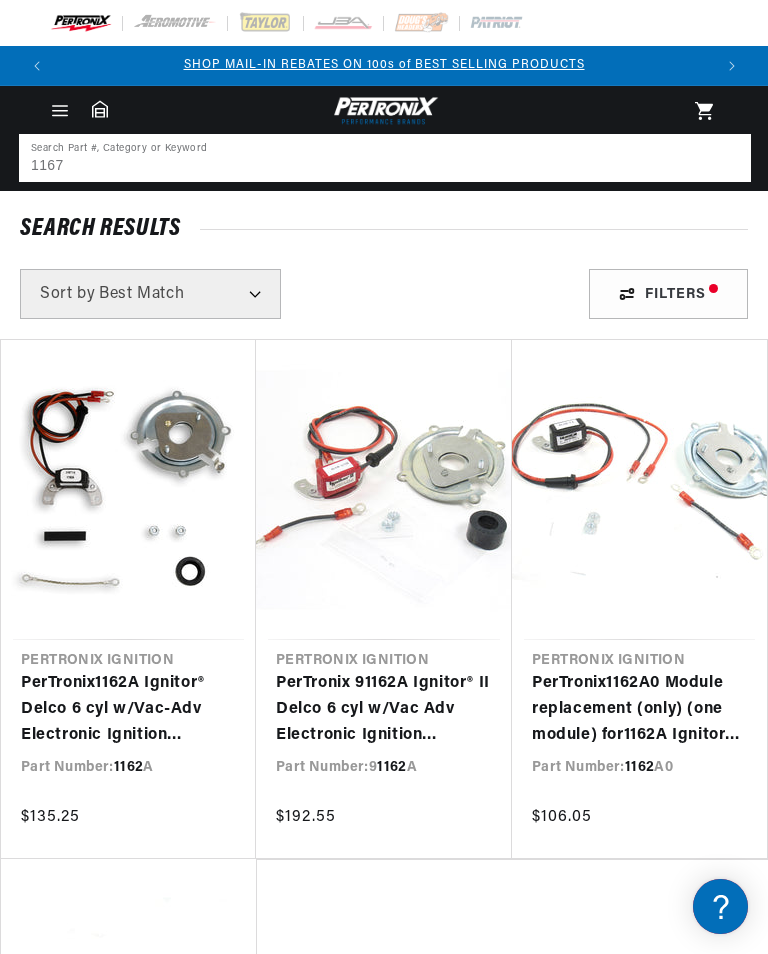 click on "1167" at bounding box center (385, 158) 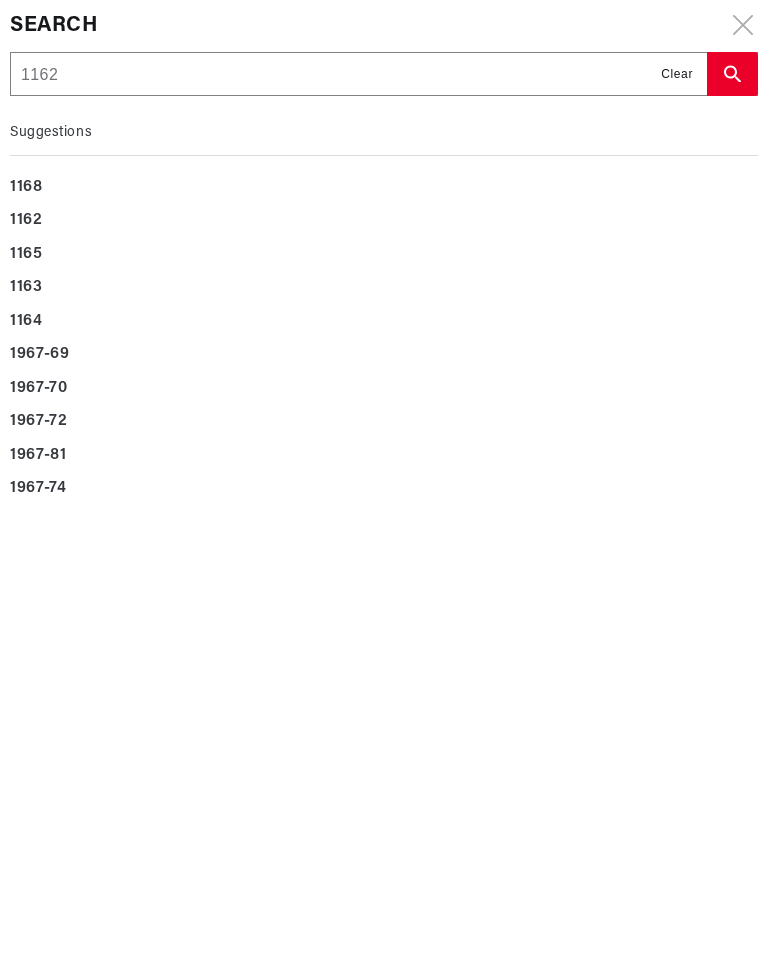 type on "116" 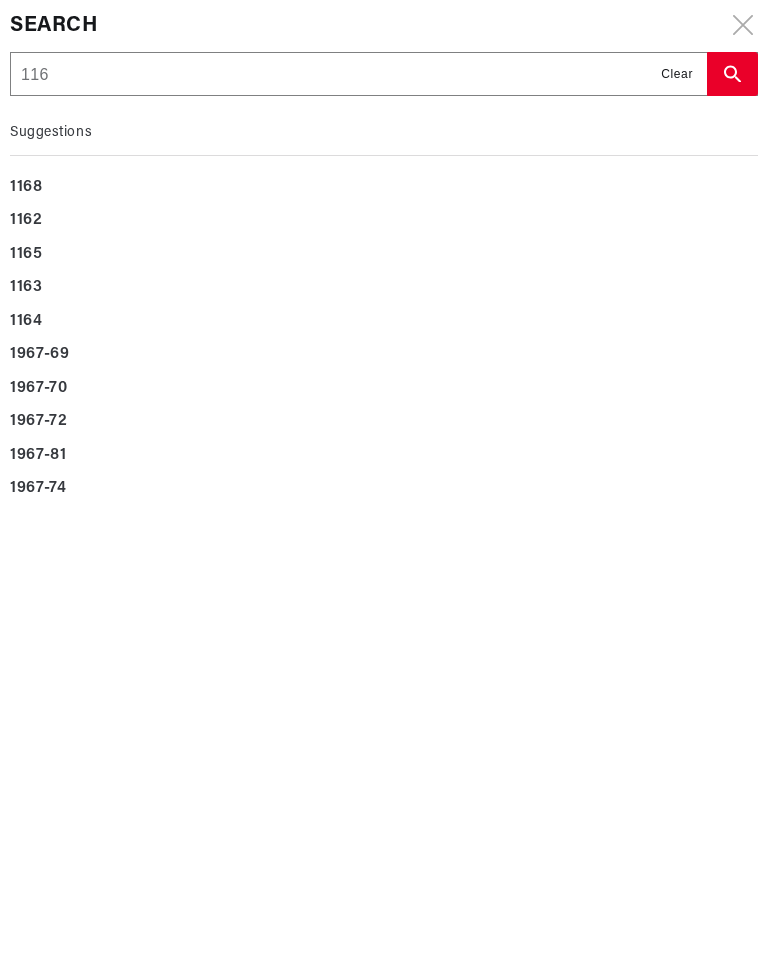 type on "116" 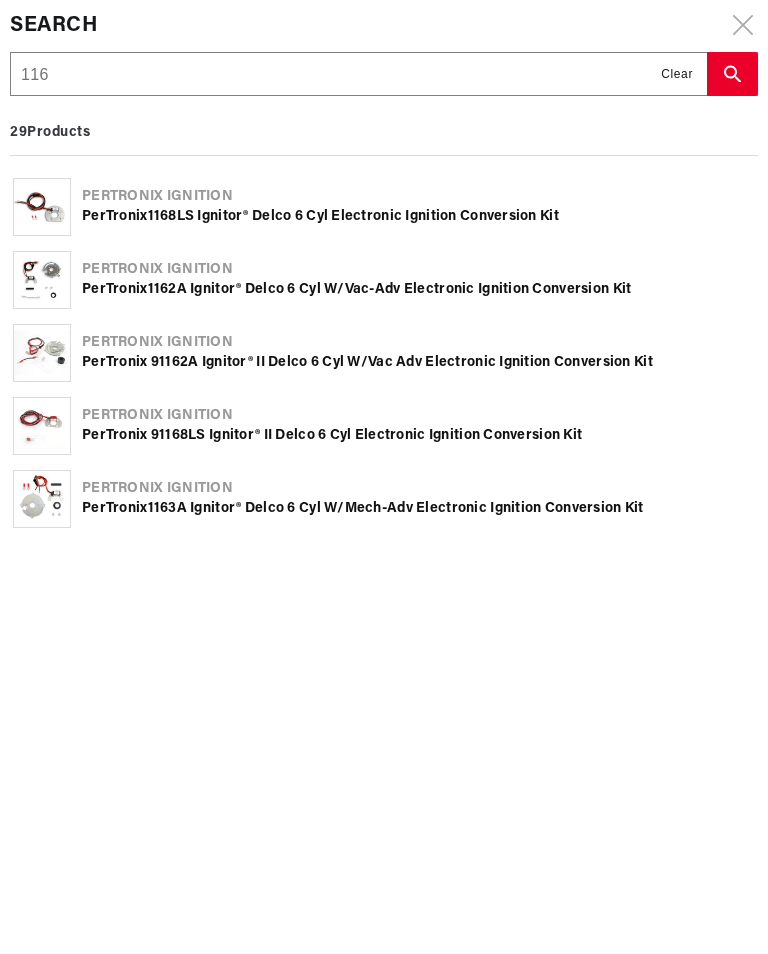 type on "11" 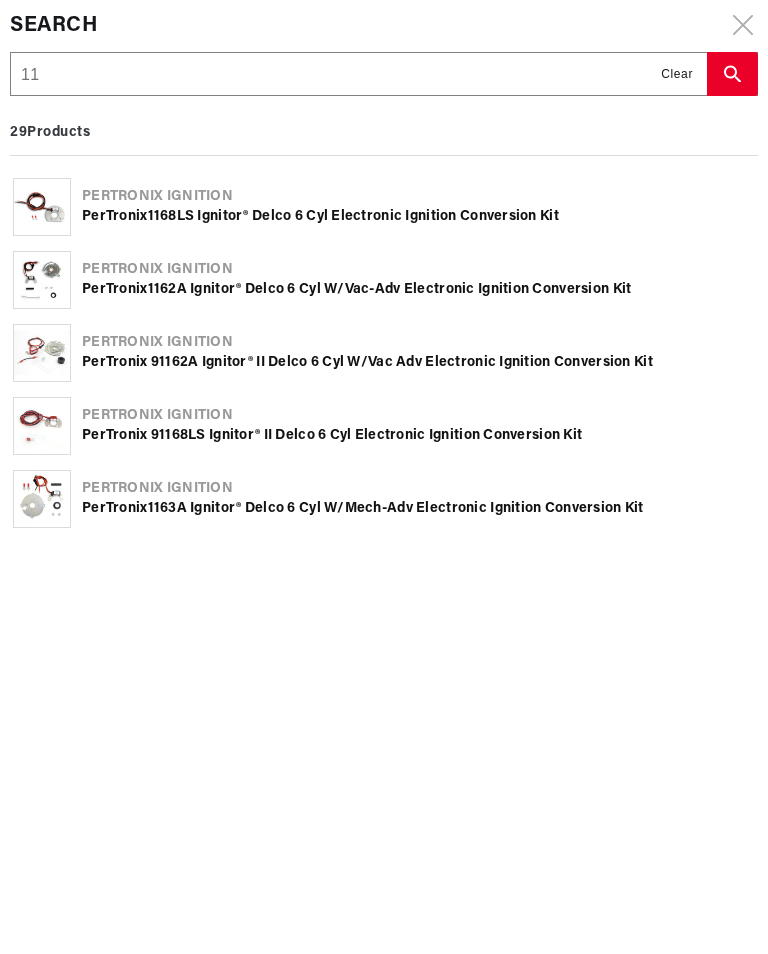 type on "11" 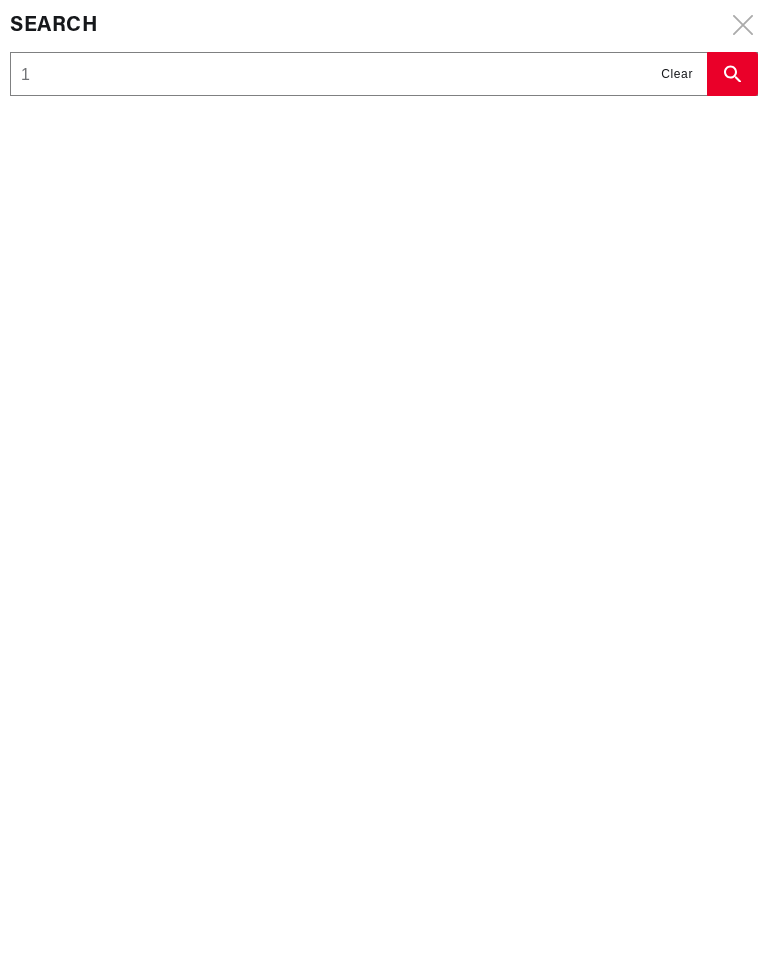 type on "1" 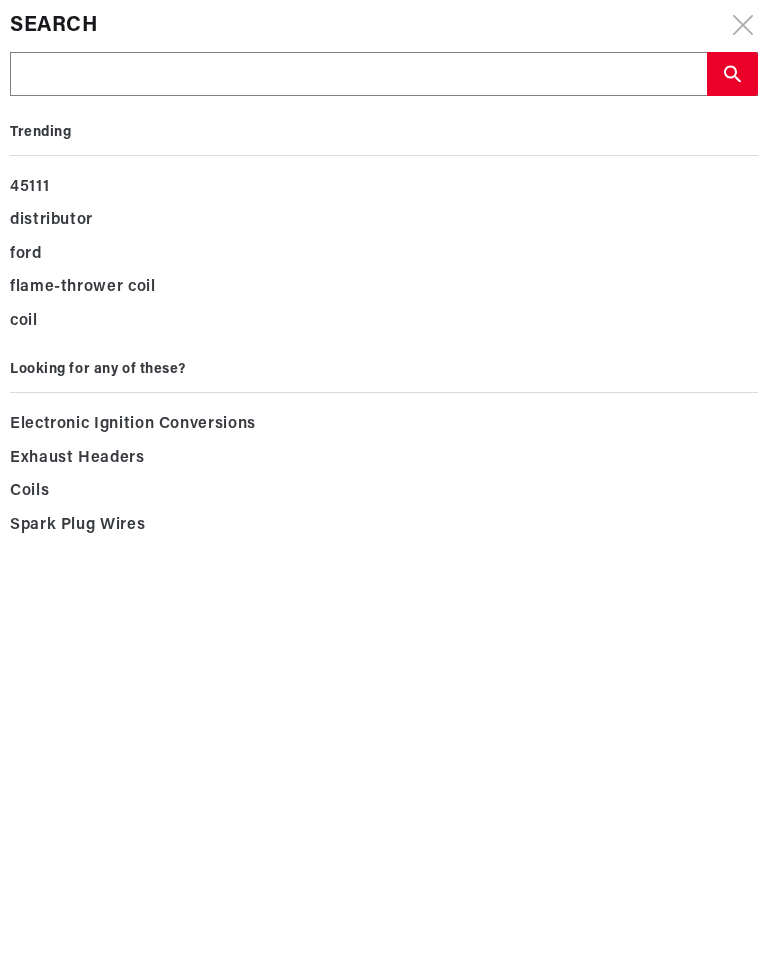 scroll, scrollTop: 0, scrollLeft: 652, axis: horizontal 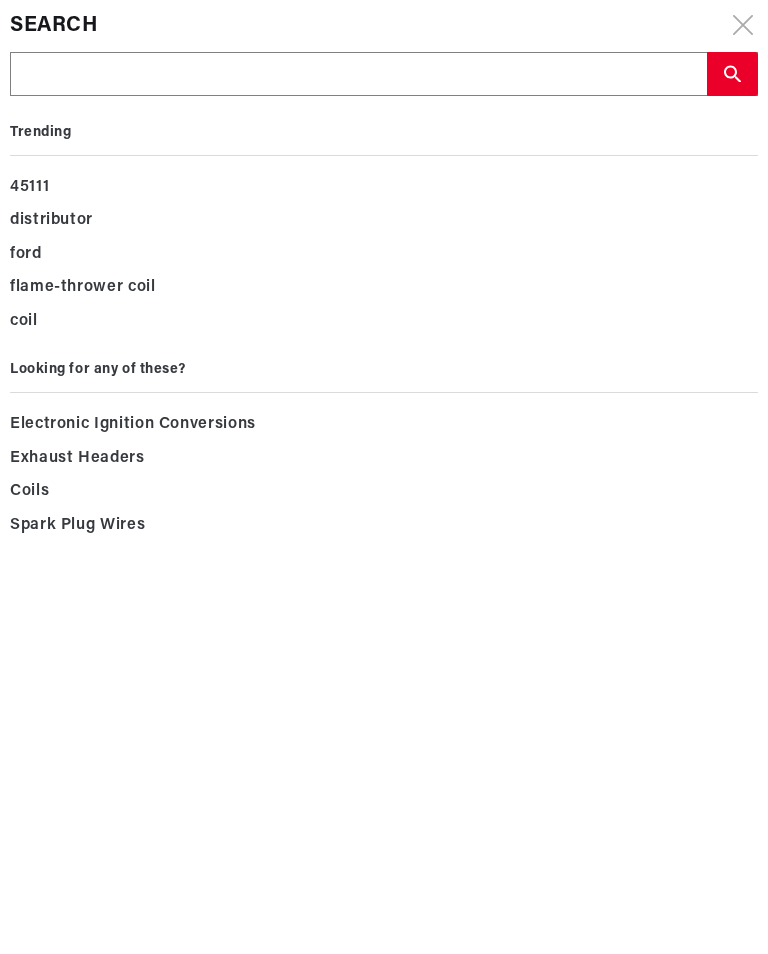 type on "1" 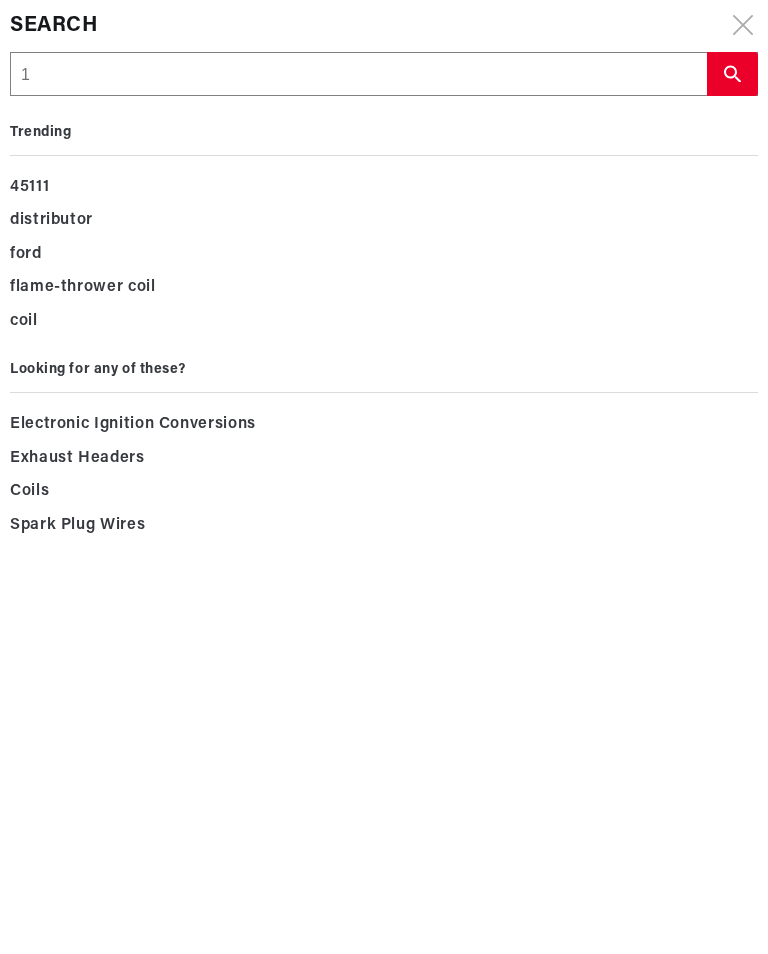 type on "1" 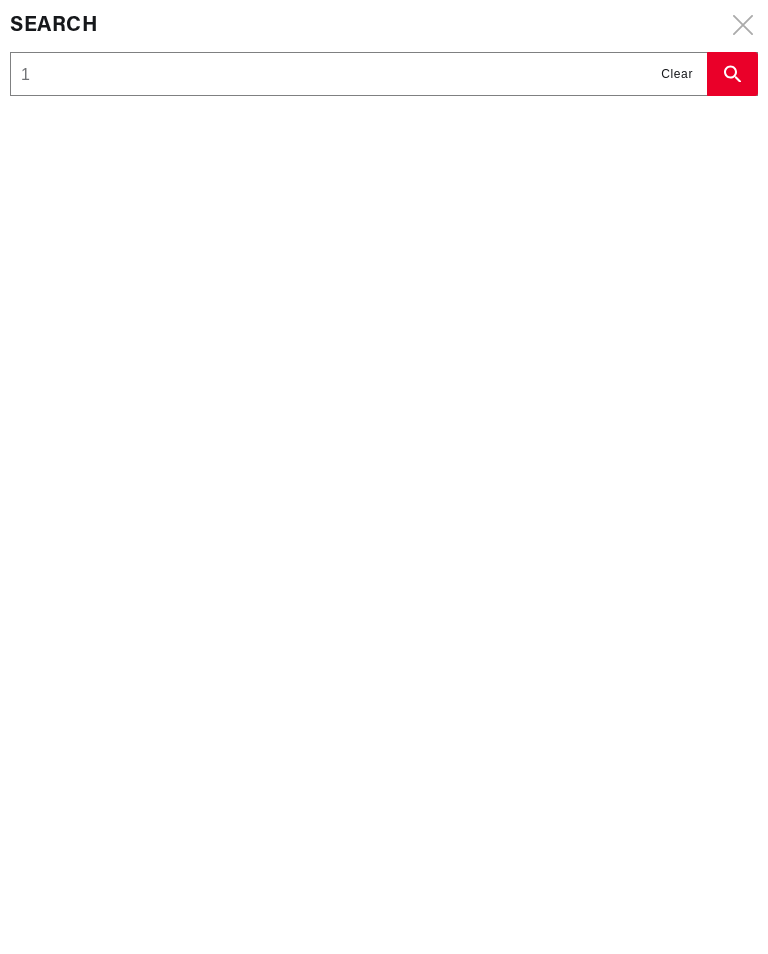 type on "11" 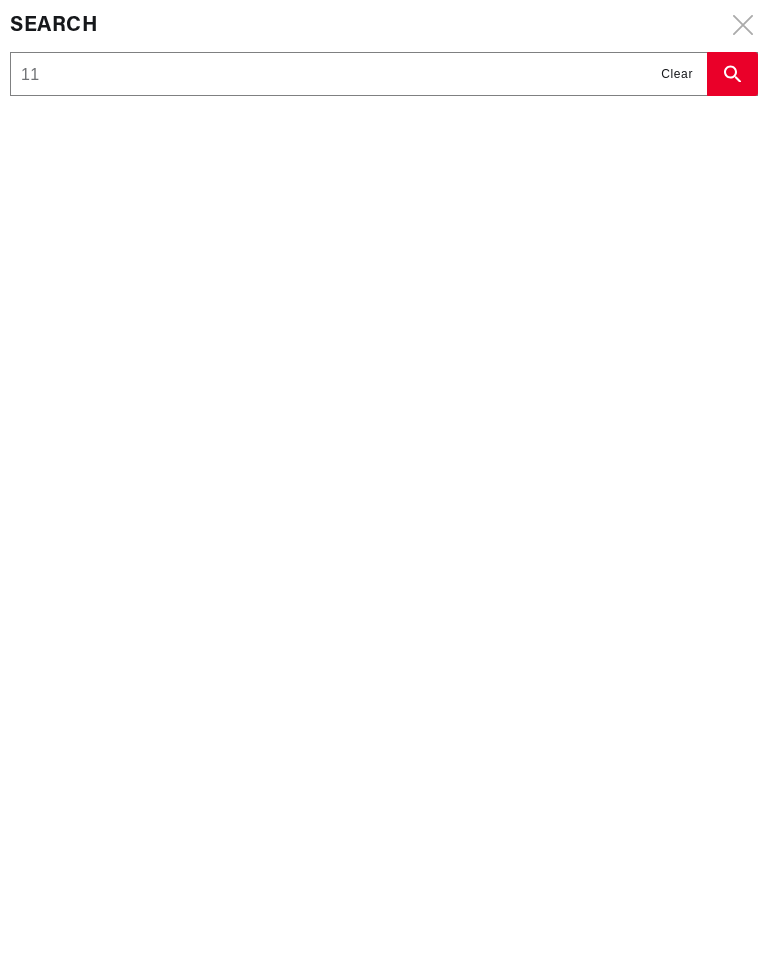 type on "116" 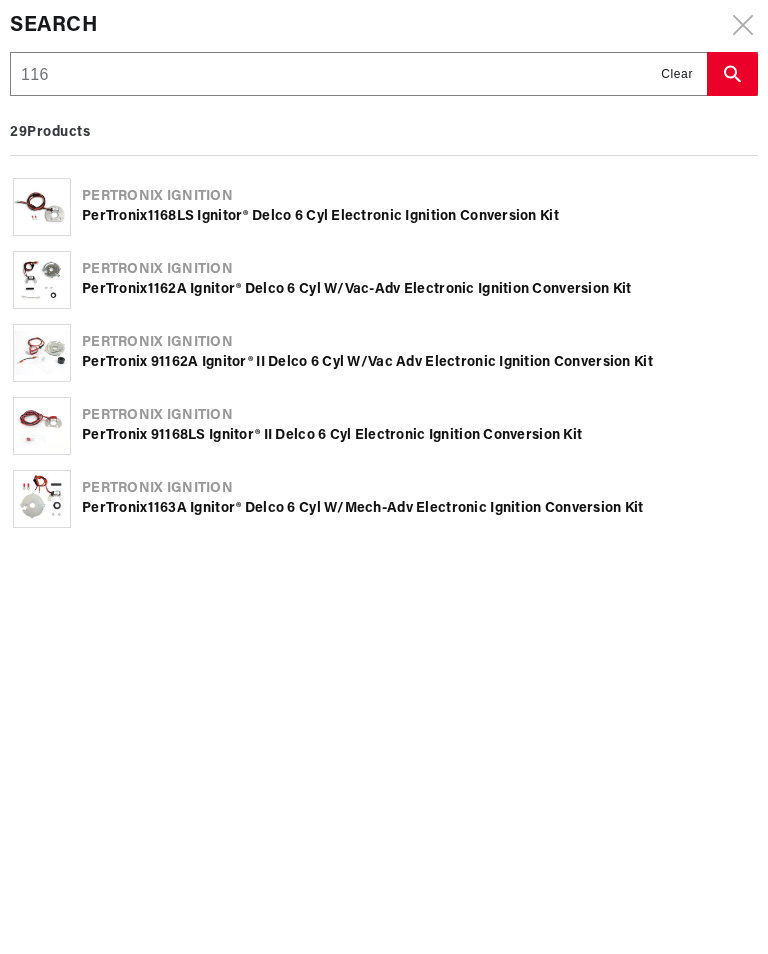 scroll, scrollTop: 0, scrollLeft: 0, axis: both 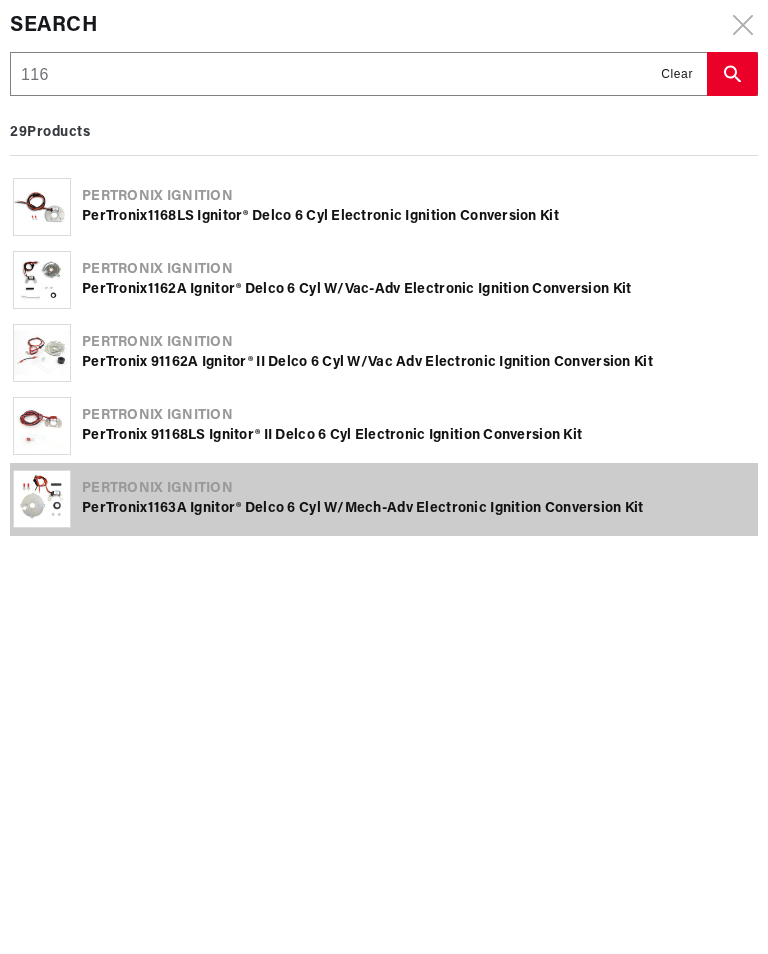 click on "PerTronix  116 3A Ignitor® Delco 6 cyl w/Mech-Adv Electronic Ignition Conversion Kit" at bounding box center (418, 509) 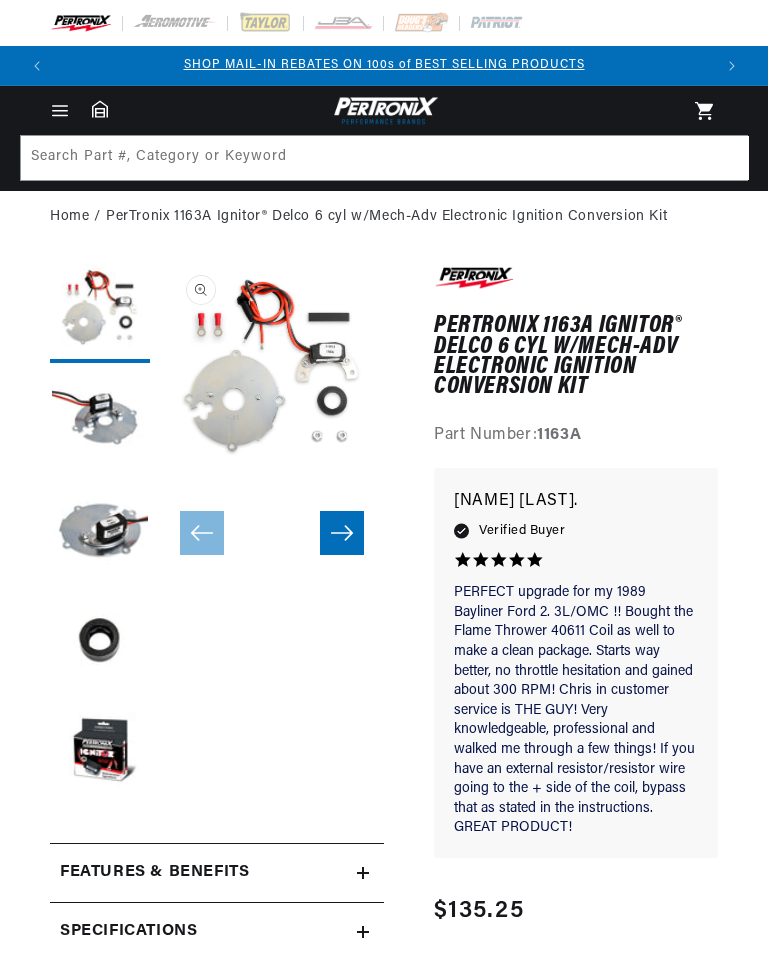 scroll, scrollTop: 0, scrollLeft: 0, axis: both 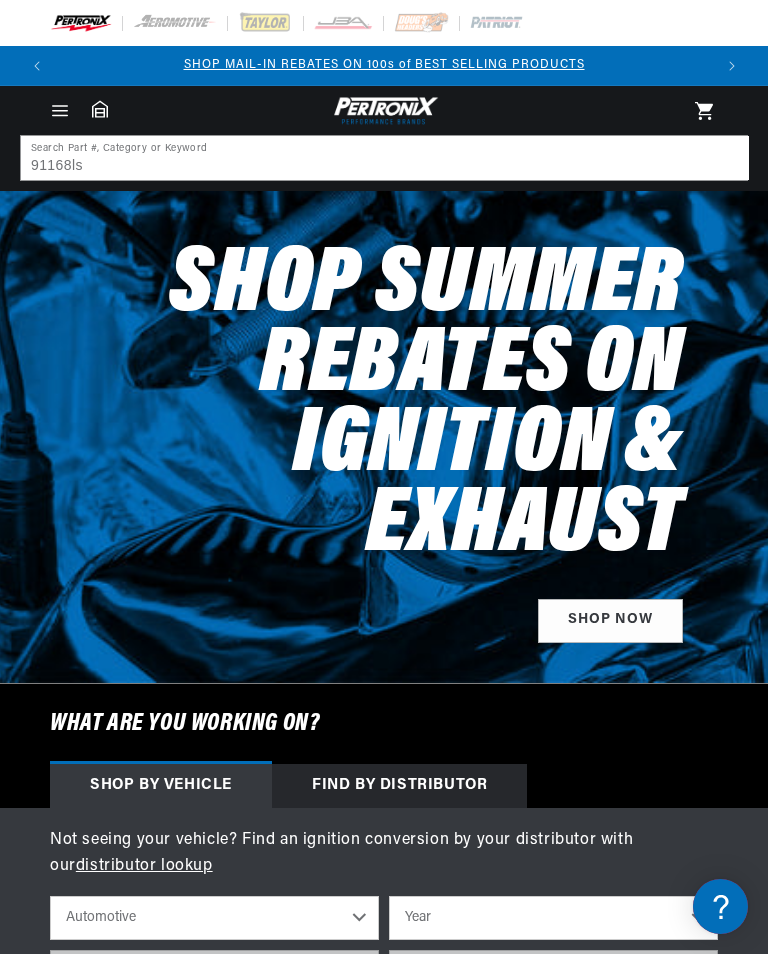 click on "91168ls" at bounding box center (385, 158) 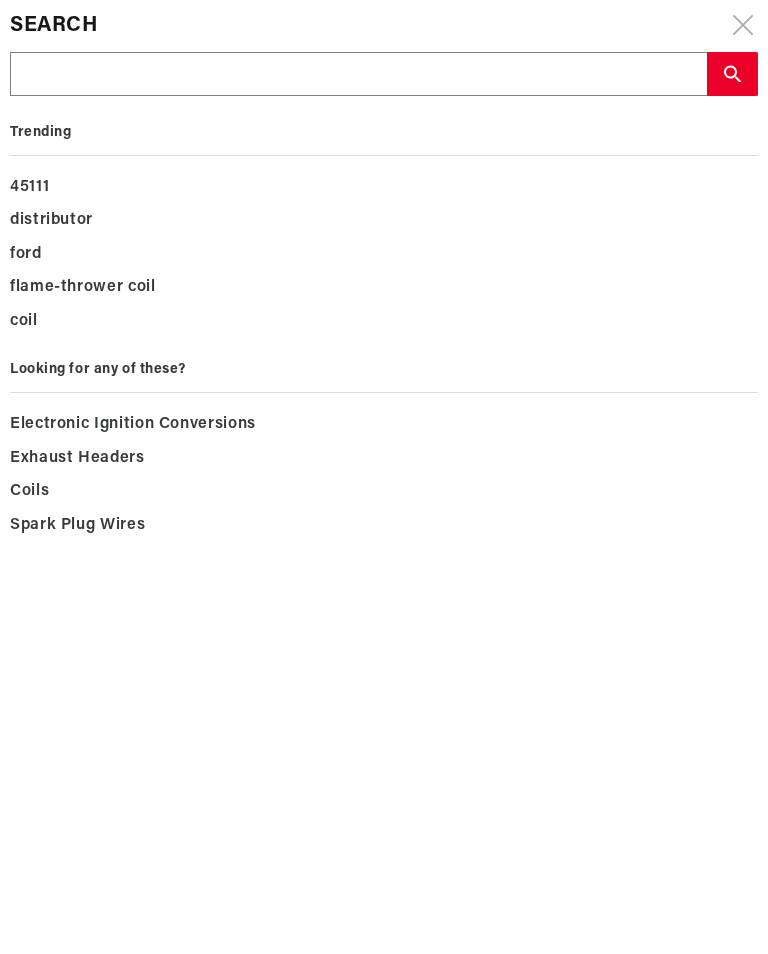 scroll, scrollTop: 0, scrollLeft: 652, axis: horizontal 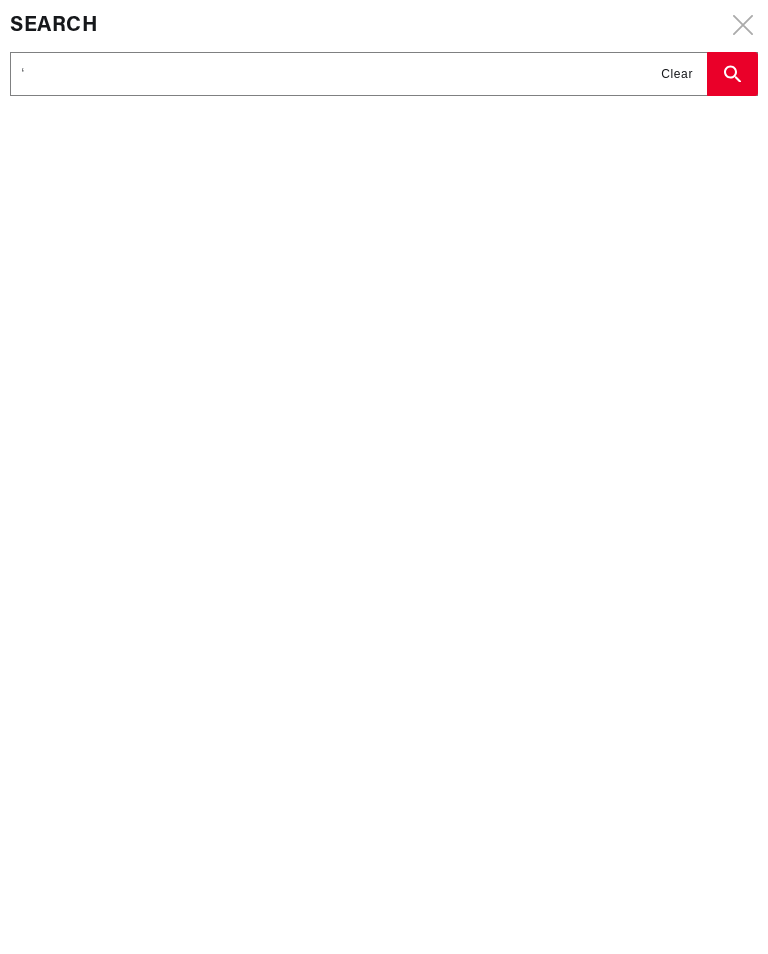 type 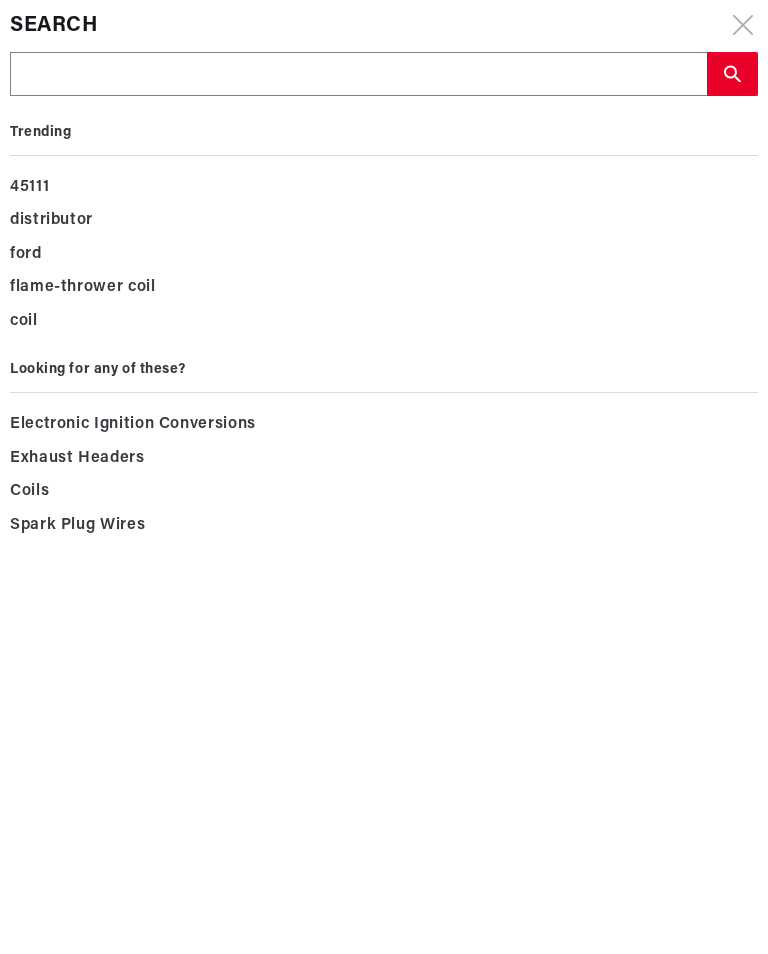 type on "9" 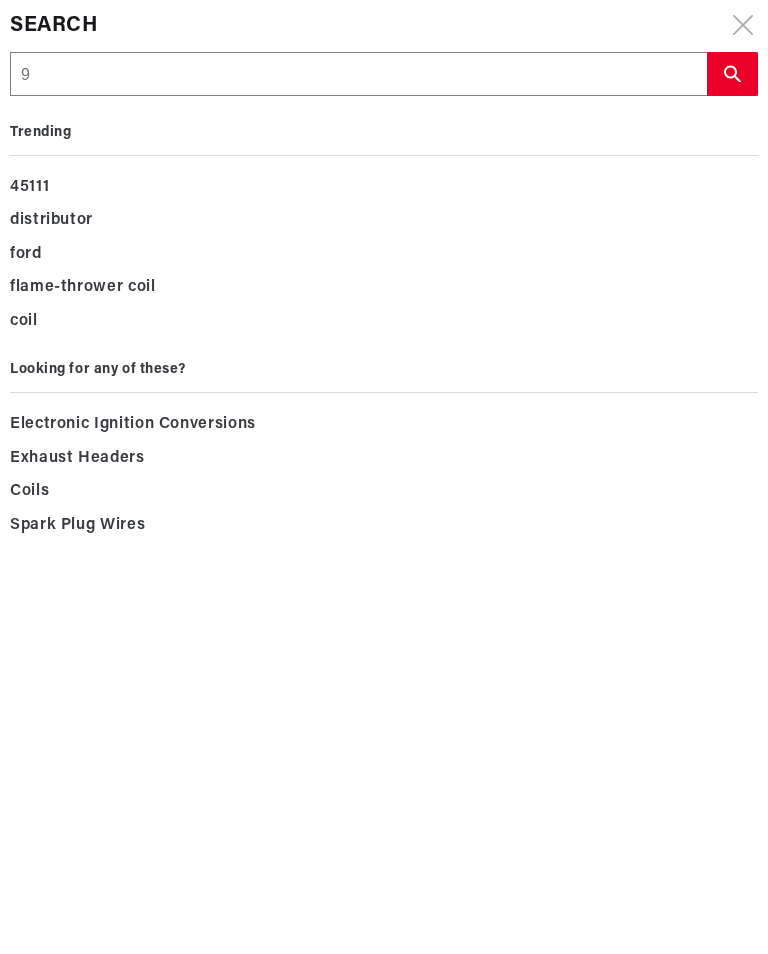 type on "9" 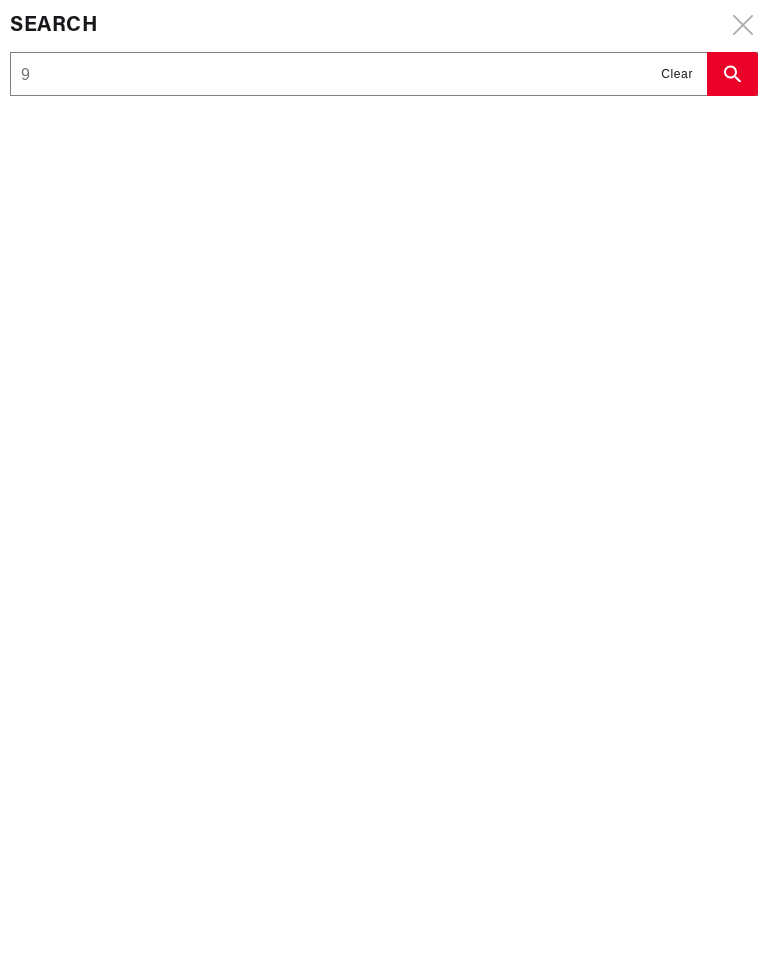 type on "91" 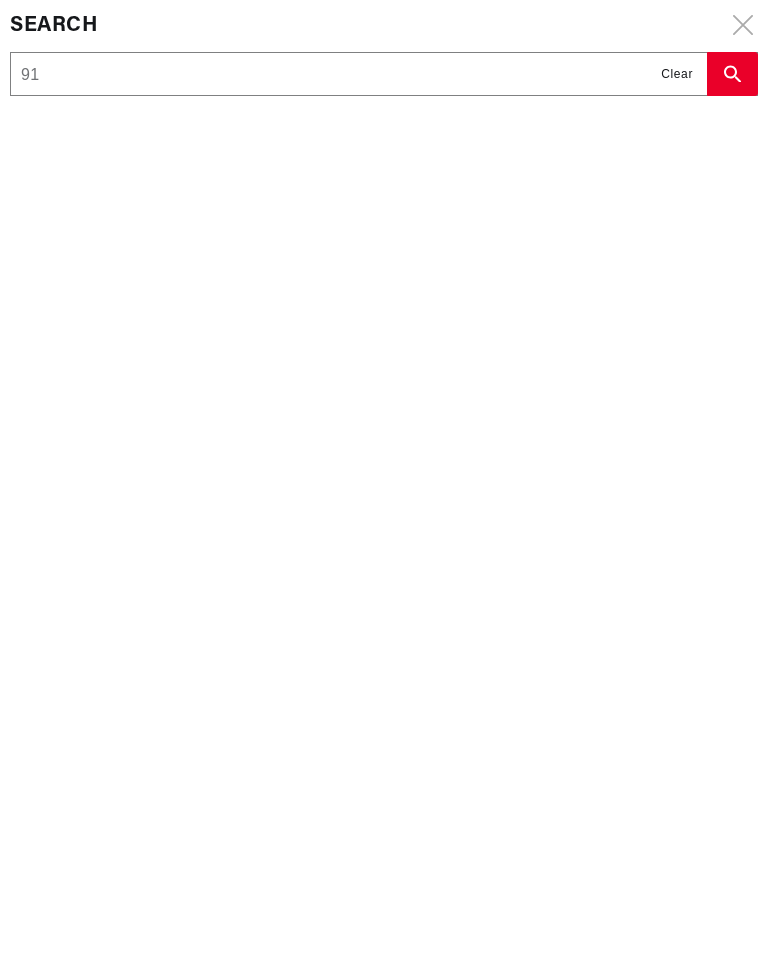 type on "911" 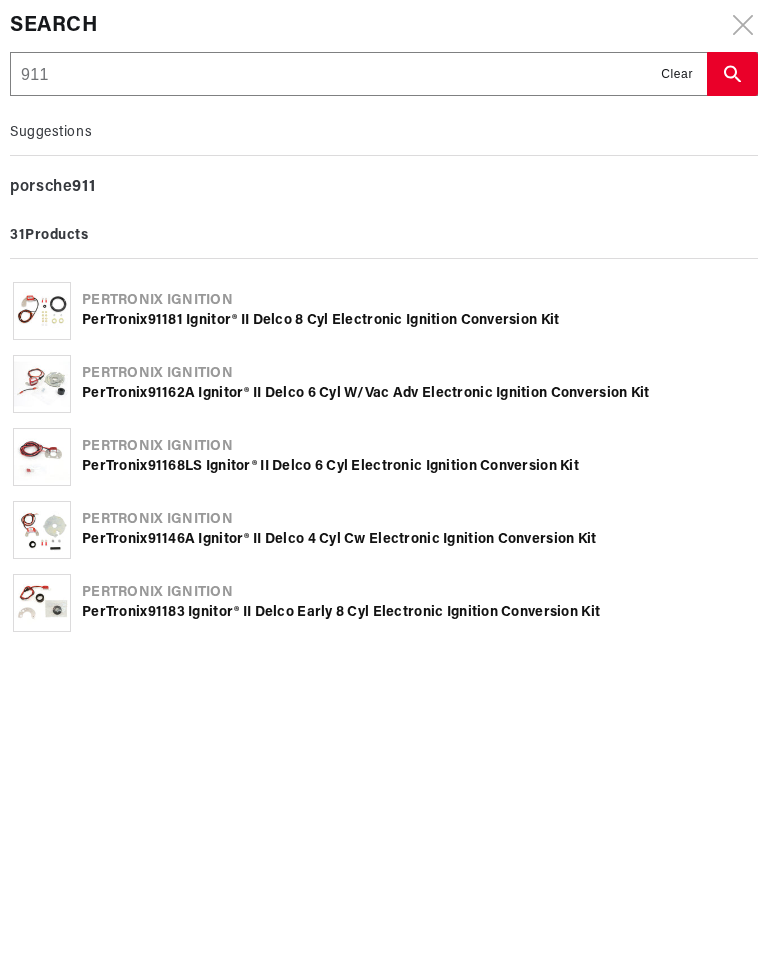 scroll, scrollTop: 0, scrollLeft: 0, axis: both 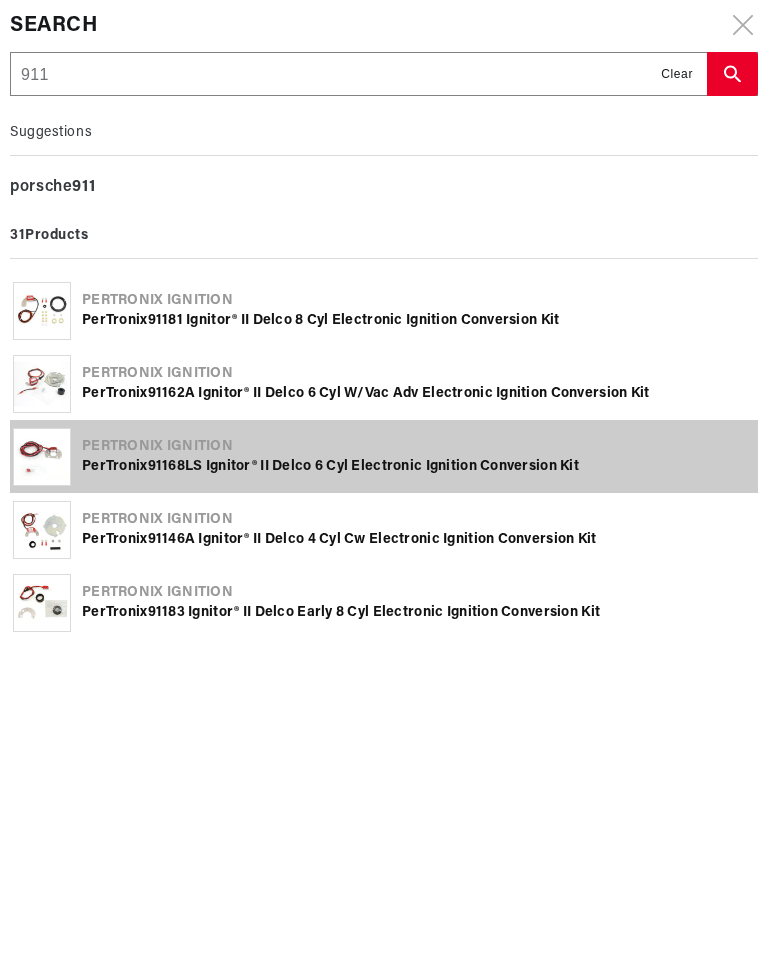 click on "PerTronix  911 68LS Ignitor® II Delco 6 cyl Electronic Ignition Conversion Kit" at bounding box center (418, 467) 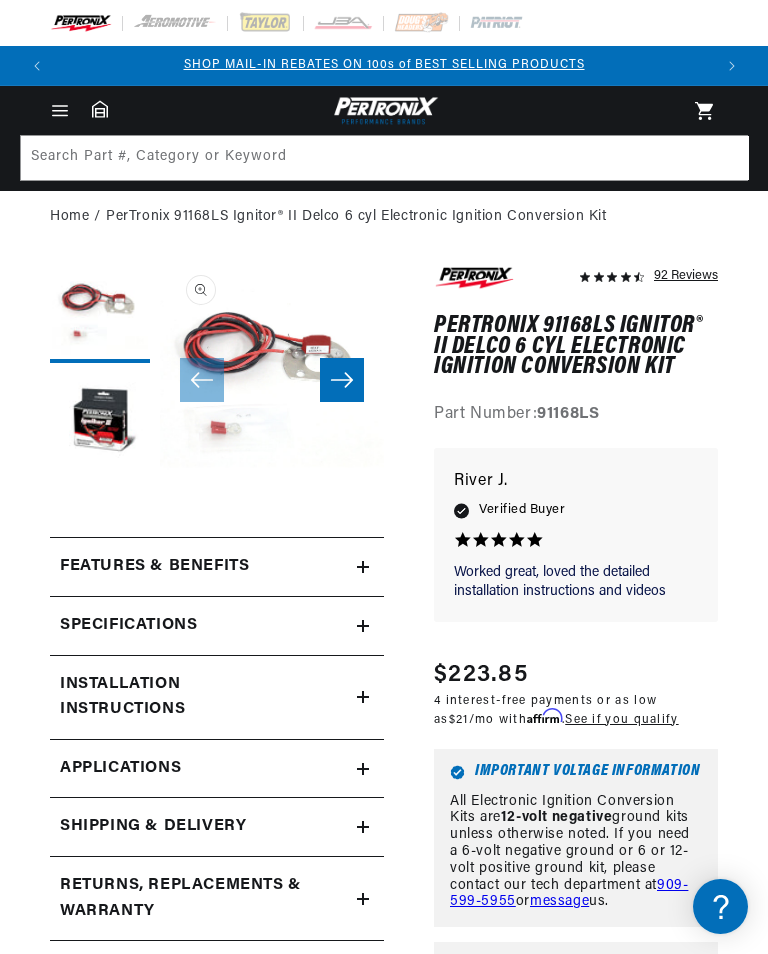 scroll, scrollTop: 65, scrollLeft: 0, axis: vertical 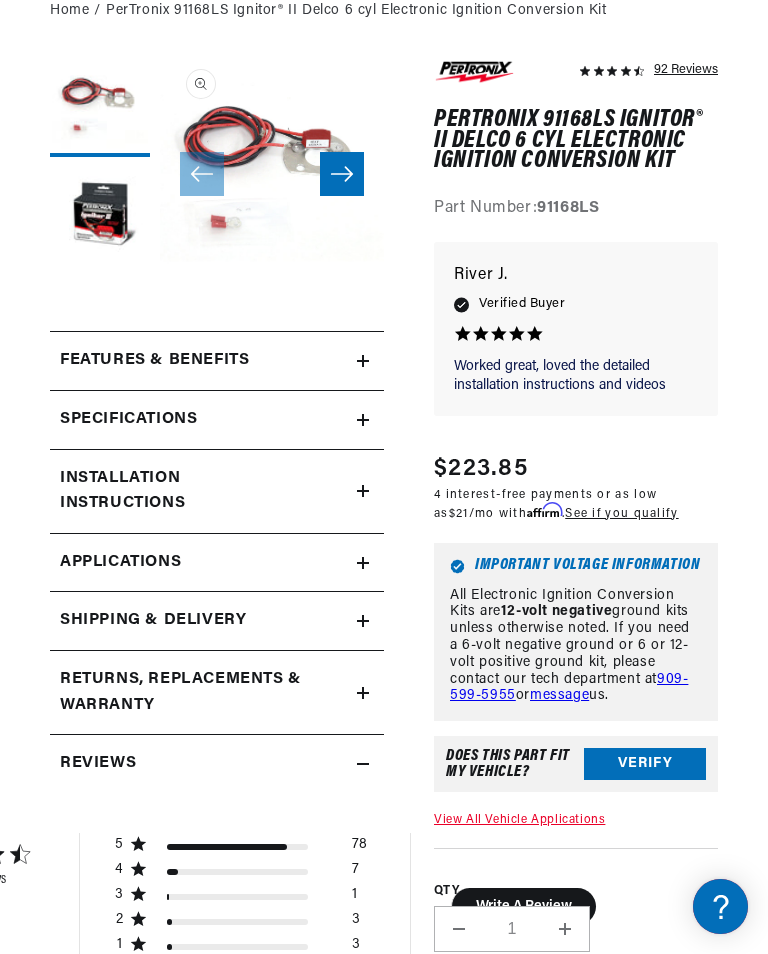 click on "Applications" at bounding box center (217, 563) 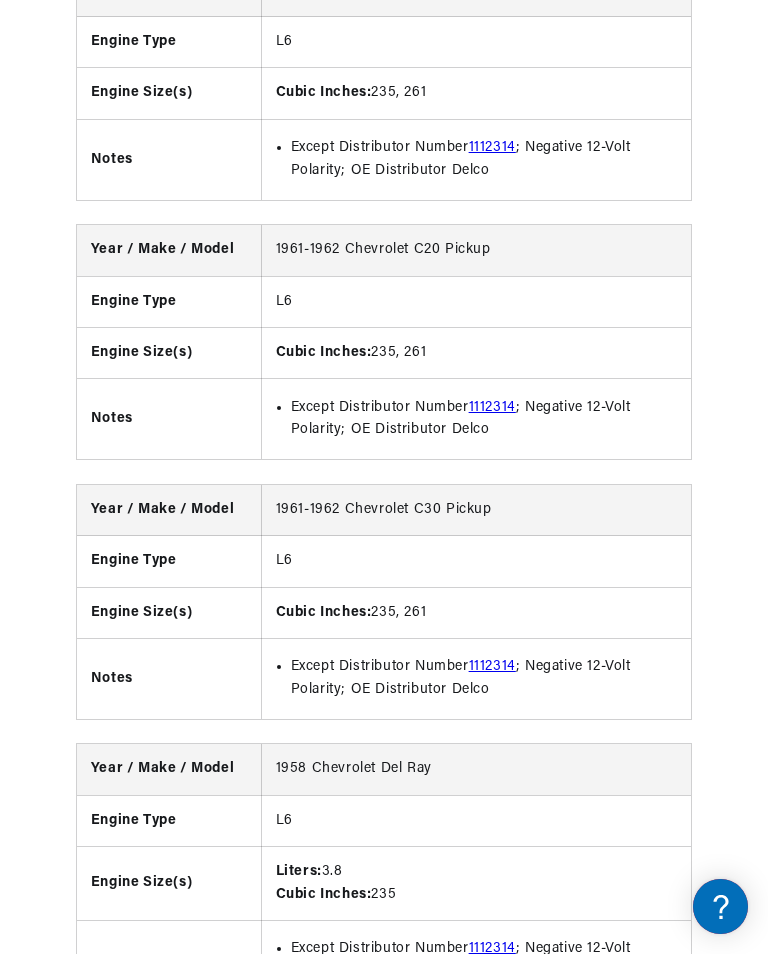 scroll, scrollTop: 0, scrollLeft: 0, axis: both 